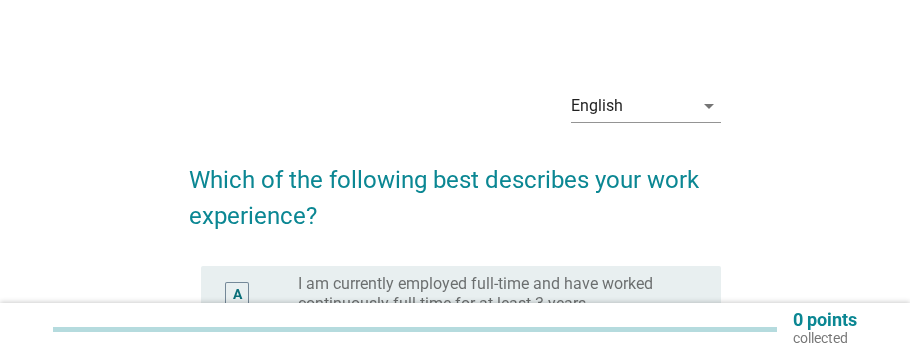 scroll, scrollTop: 0, scrollLeft: 0, axis: both 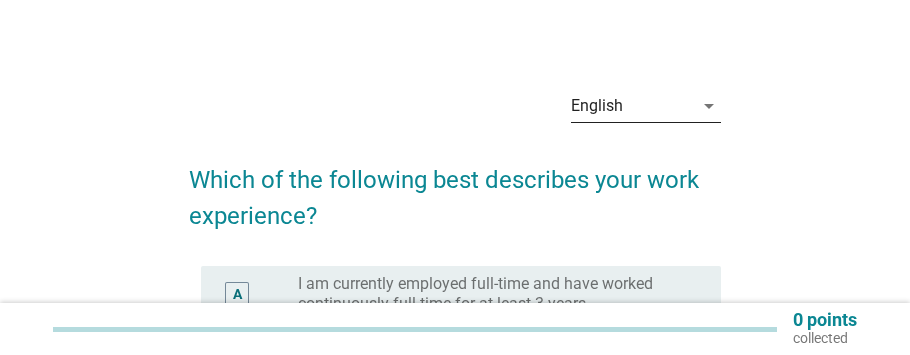 click on "English" at bounding box center [632, 106] 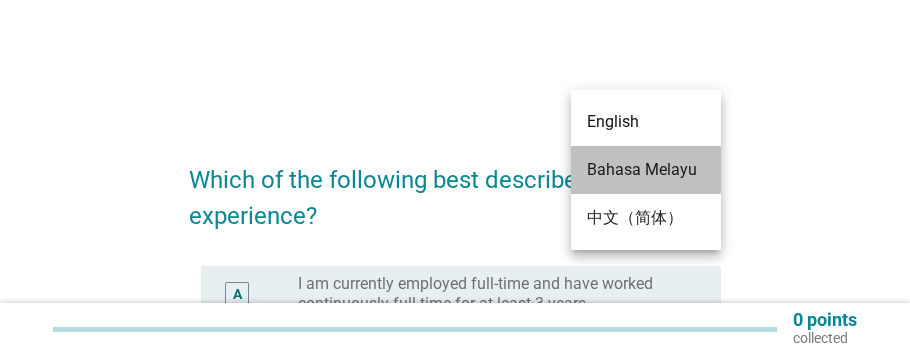click on "Bahasa Melayu" at bounding box center (646, 170) 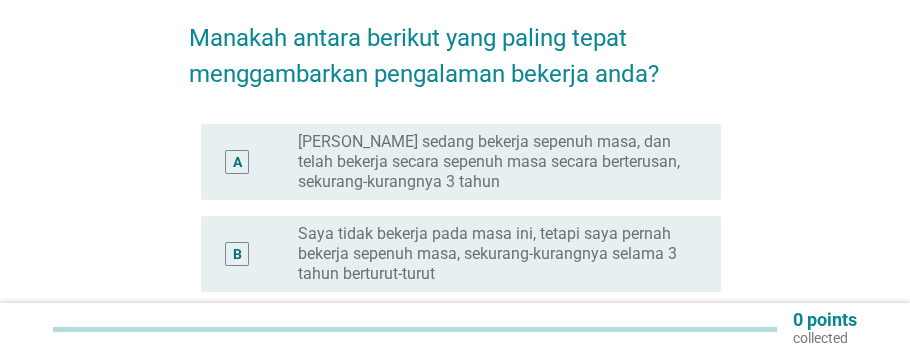 scroll, scrollTop: 100, scrollLeft: 0, axis: vertical 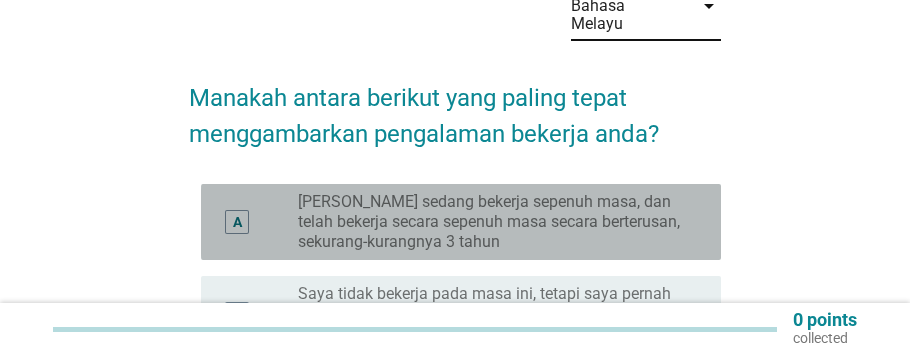 click on "[PERSON_NAME] sedang bekerja sepenuh masa, dan telah bekerja secara sepenuh masa secara berterusan, sekurang-kurangnya 3 tahun" at bounding box center (493, 222) 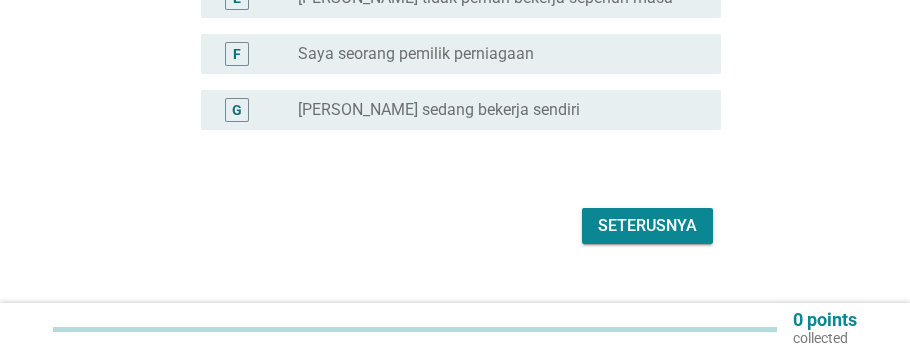 scroll, scrollTop: 677, scrollLeft: 0, axis: vertical 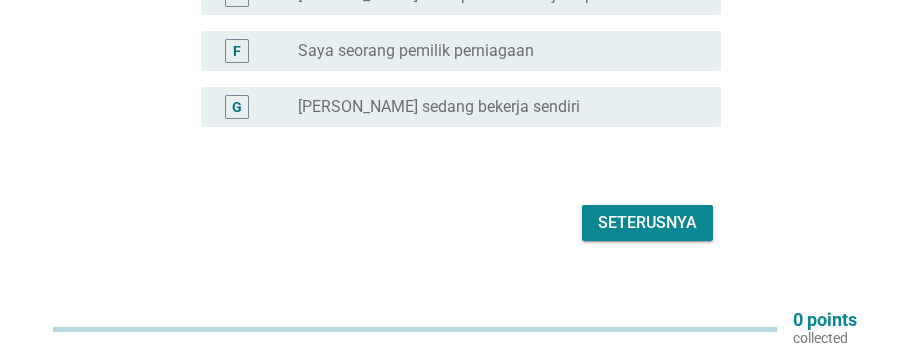 click on "Seterusnya" at bounding box center [647, 223] 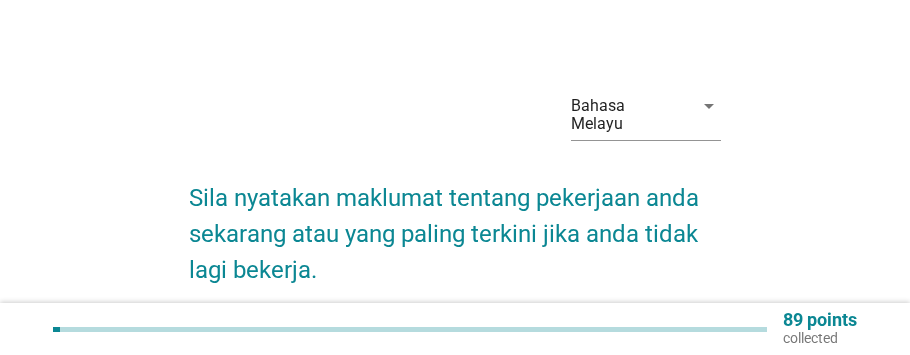 scroll, scrollTop: 100, scrollLeft: 0, axis: vertical 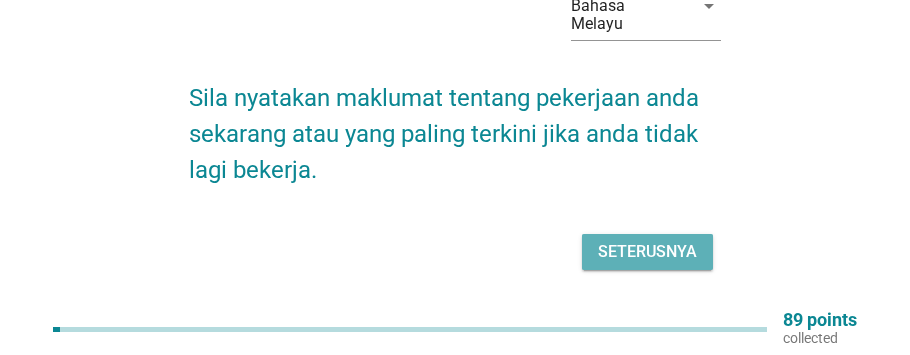 drag, startPoint x: 659, startPoint y: 229, endPoint x: 360, endPoint y: 38, distance: 354.79852 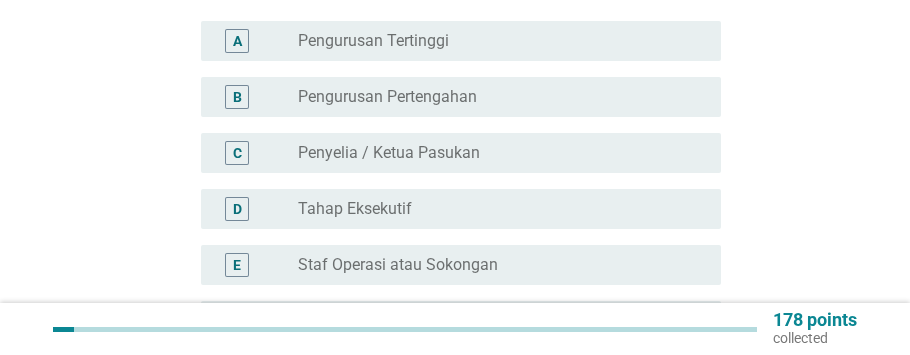 scroll, scrollTop: 300, scrollLeft: 0, axis: vertical 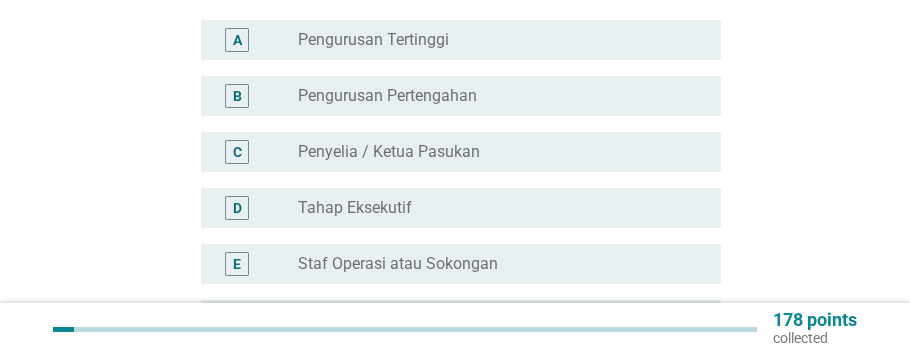 click on "radio_button_unchecked Tahap Eksekutif" at bounding box center [493, 208] 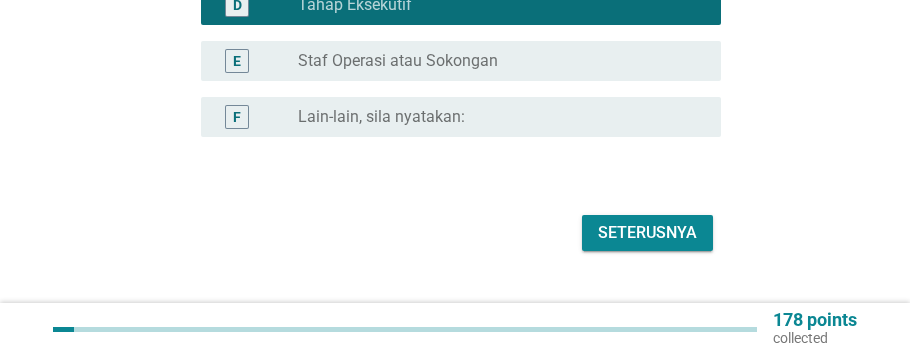 scroll, scrollTop: 513, scrollLeft: 0, axis: vertical 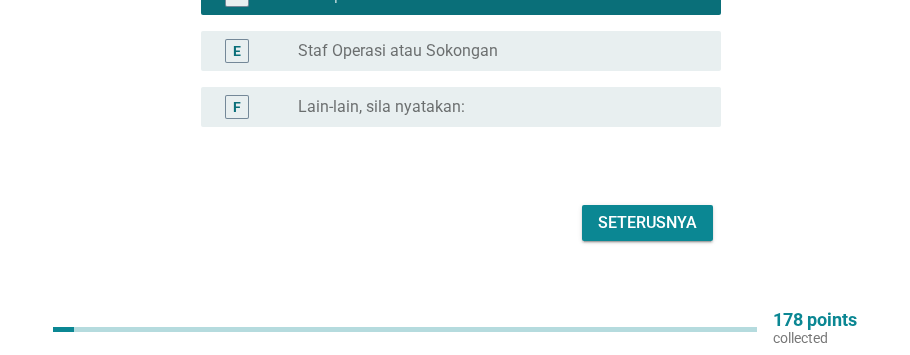 click on "Seterusnya" at bounding box center (647, 223) 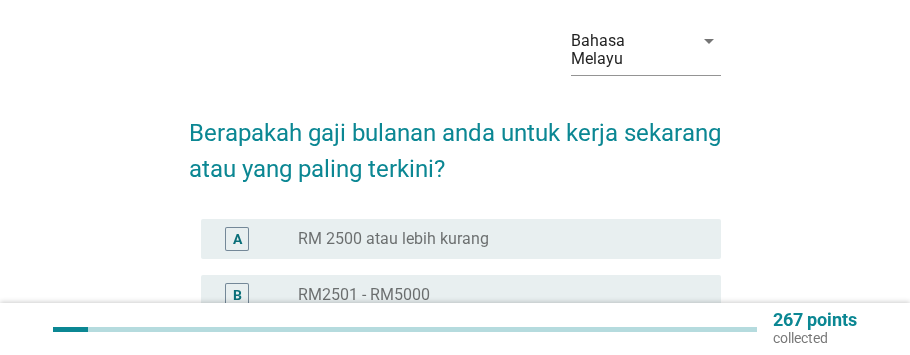scroll, scrollTop: 100, scrollLeft: 0, axis: vertical 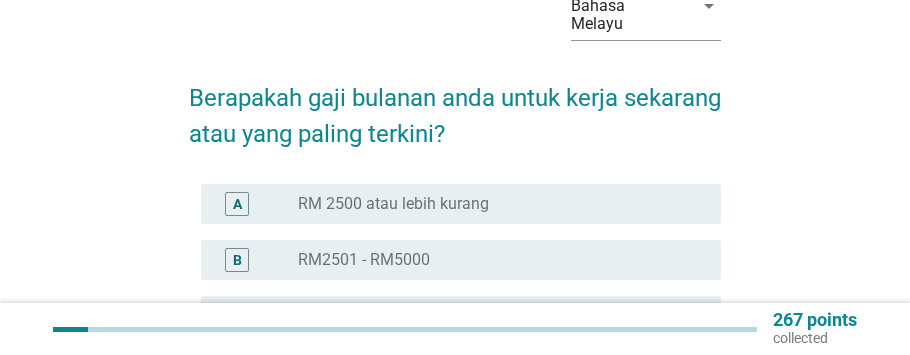 click on "B     radio_button_unchecked RM2501 - RM5000" at bounding box center [461, 260] 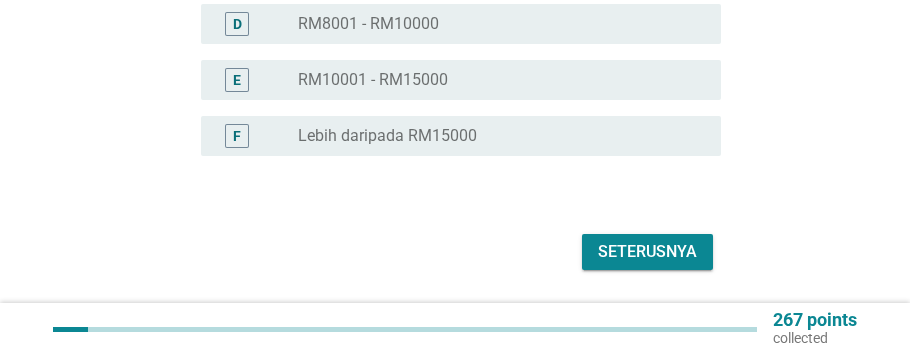 scroll, scrollTop: 477, scrollLeft: 0, axis: vertical 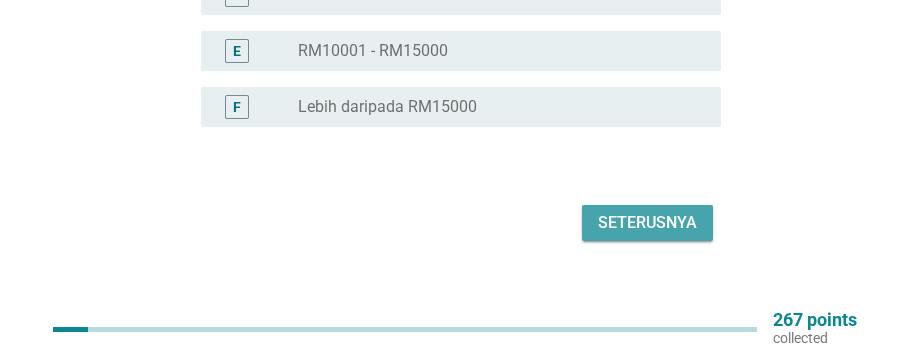 click on "Seterusnya" at bounding box center [647, 223] 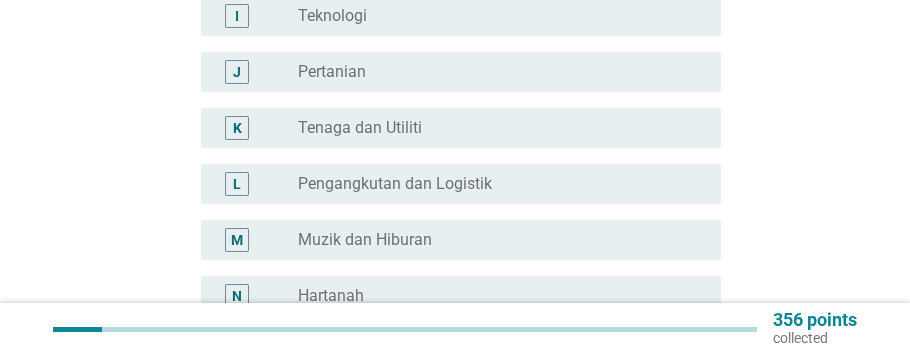 scroll, scrollTop: 800, scrollLeft: 0, axis: vertical 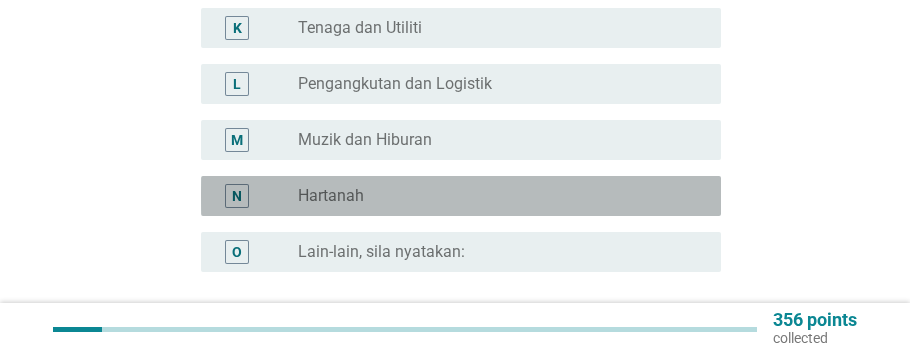click on "N     radio_button_unchecked Hartanah" at bounding box center (461, 196) 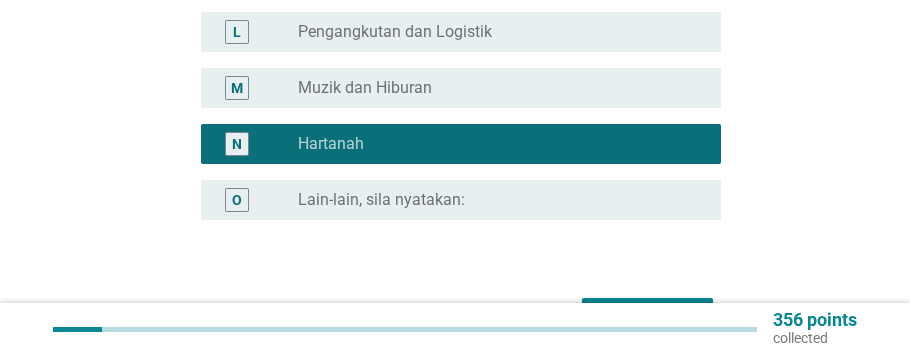 scroll, scrollTop: 945, scrollLeft: 0, axis: vertical 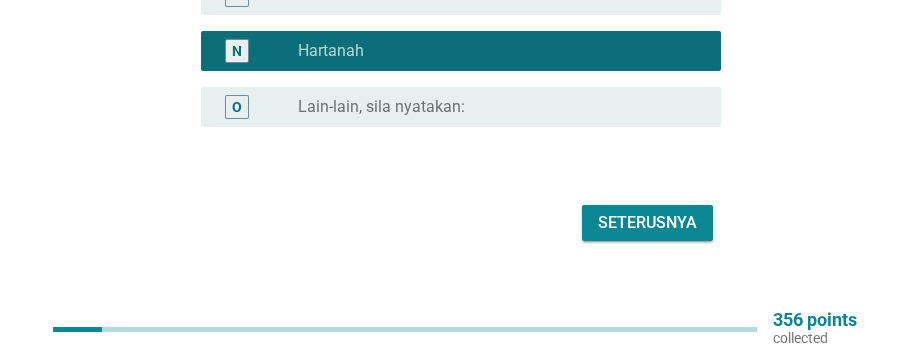 click on "Seterusnya" at bounding box center (647, 223) 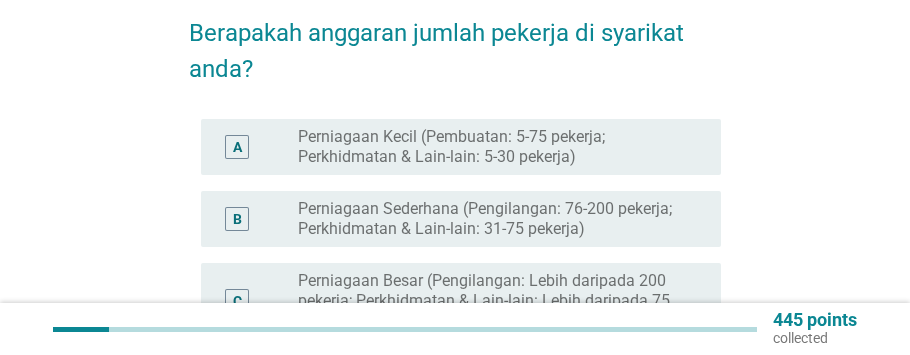 scroll, scrollTop: 200, scrollLeft: 0, axis: vertical 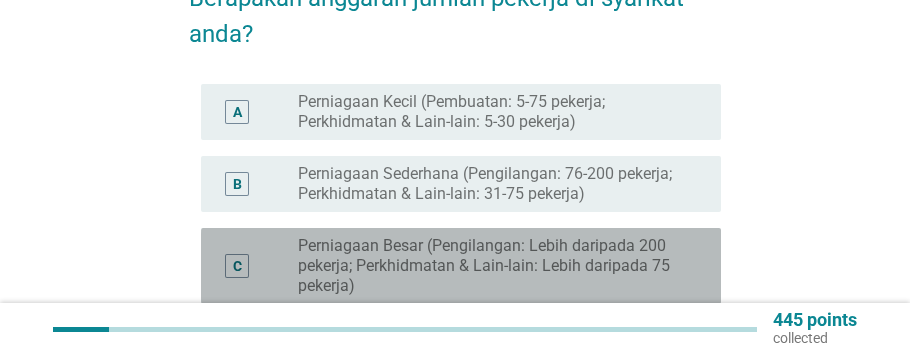 click on "Perniagaan Besar (Pengilangan: Lebih daripada 200 pekerja; Perkhidmatan & Lain-lain: Lebih daripada 75 pekerja)" at bounding box center [493, 266] 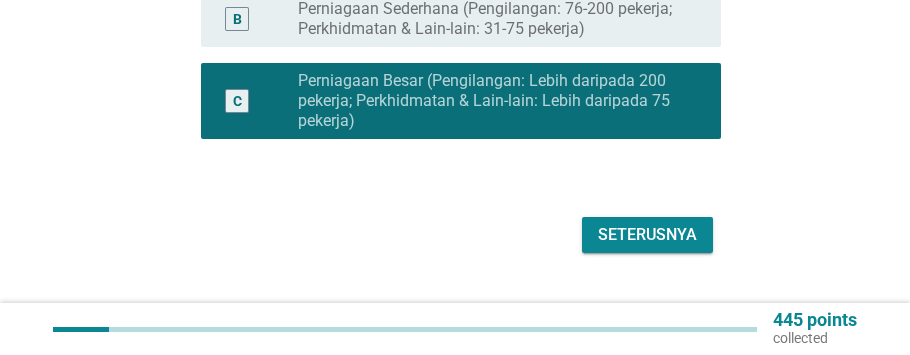 scroll, scrollTop: 377, scrollLeft: 0, axis: vertical 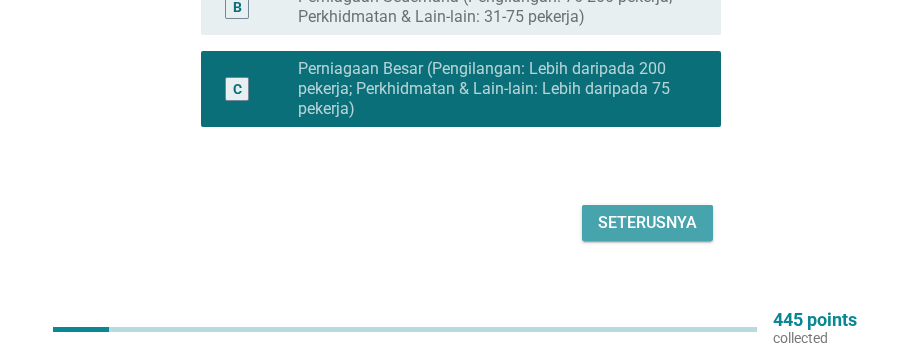 click on "Seterusnya" at bounding box center (647, 223) 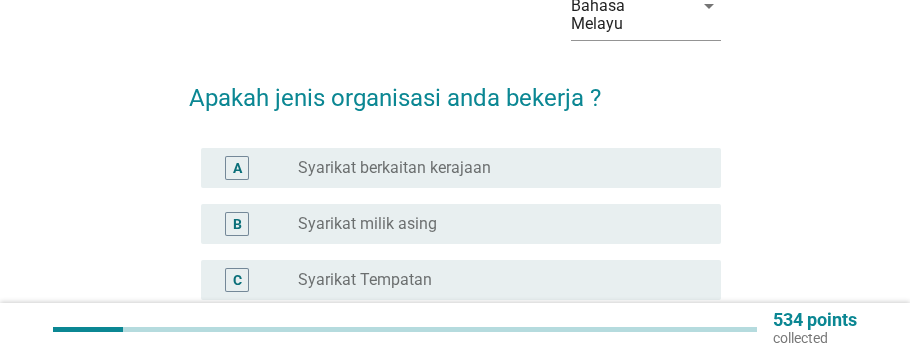 scroll, scrollTop: 200, scrollLeft: 0, axis: vertical 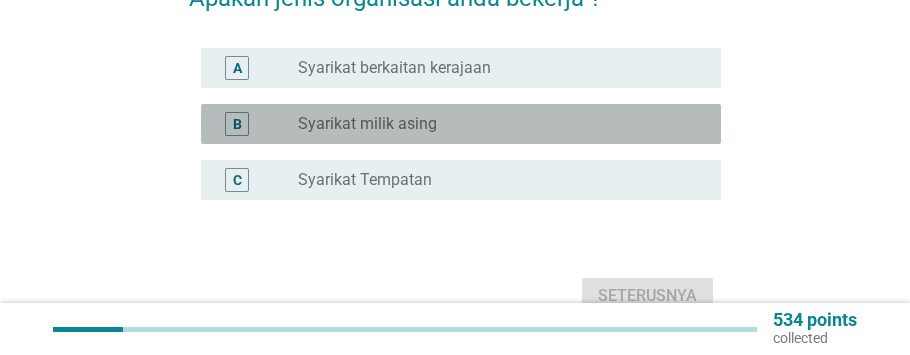 click on "Syarikat milik asing" at bounding box center (367, 124) 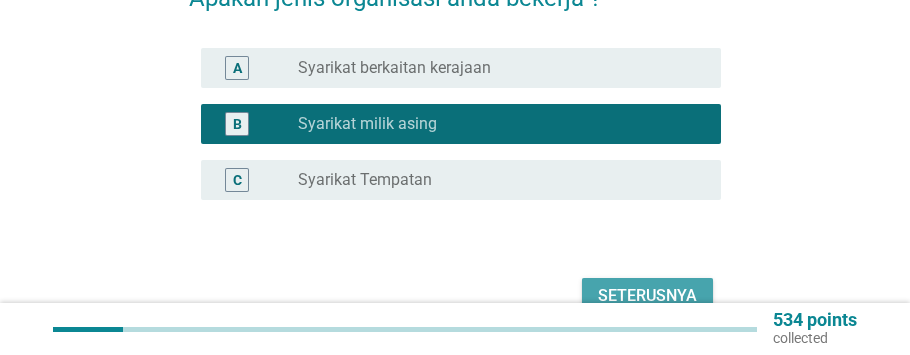 click on "Seterusnya" at bounding box center (647, 296) 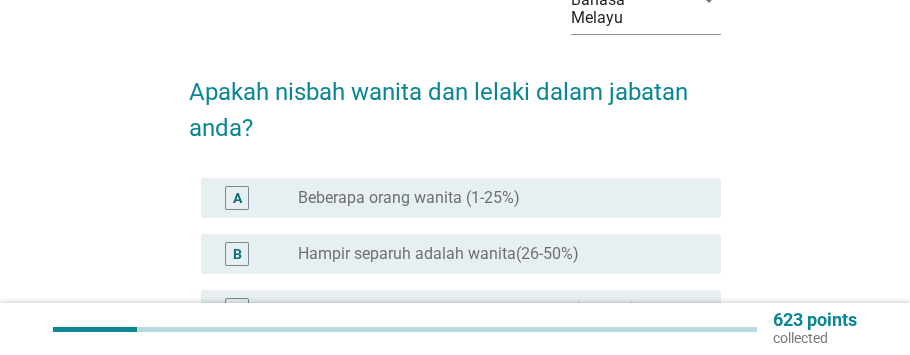 scroll, scrollTop: 200, scrollLeft: 0, axis: vertical 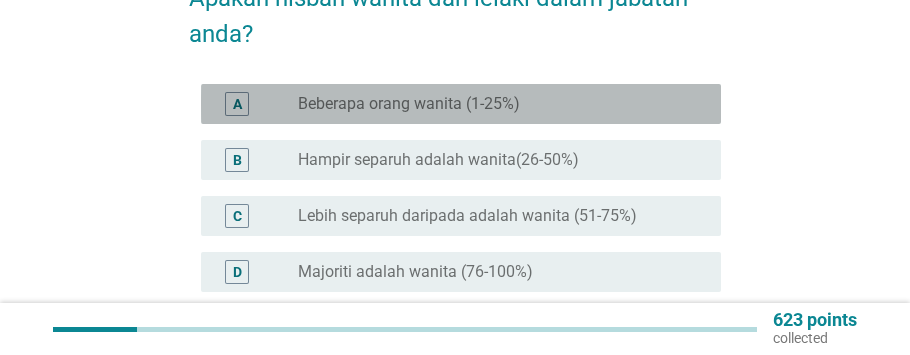click on "radio_button_unchecked Beberapa orang wanita (1-25%)" at bounding box center [501, 104] 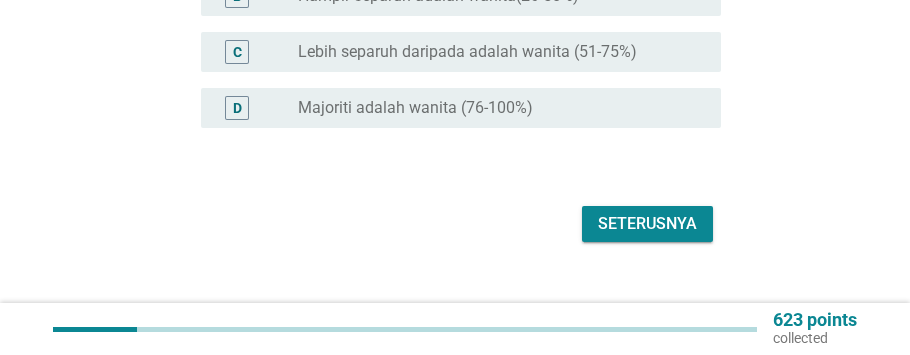 scroll, scrollTop: 365, scrollLeft: 0, axis: vertical 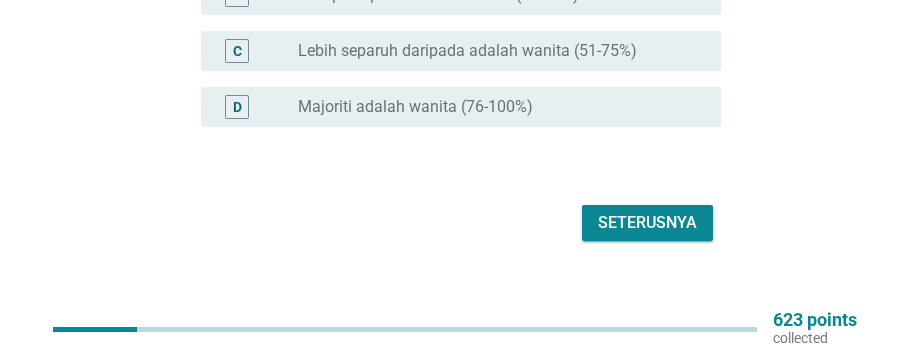 click on "Seterusnya" at bounding box center [647, 223] 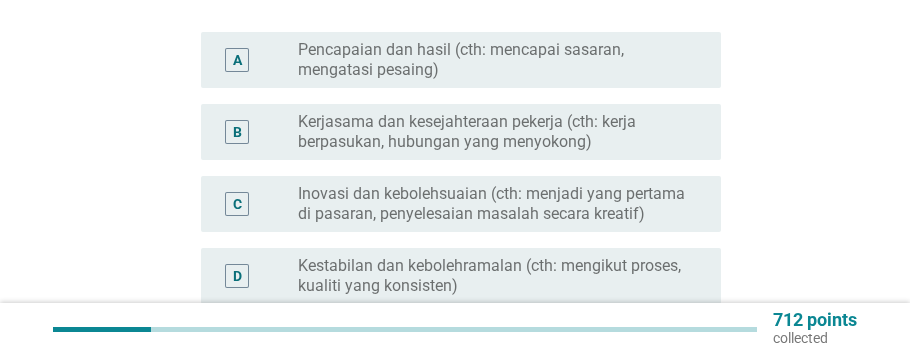 scroll, scrollTop: 300, scrollLeft: 0, axis: vertical 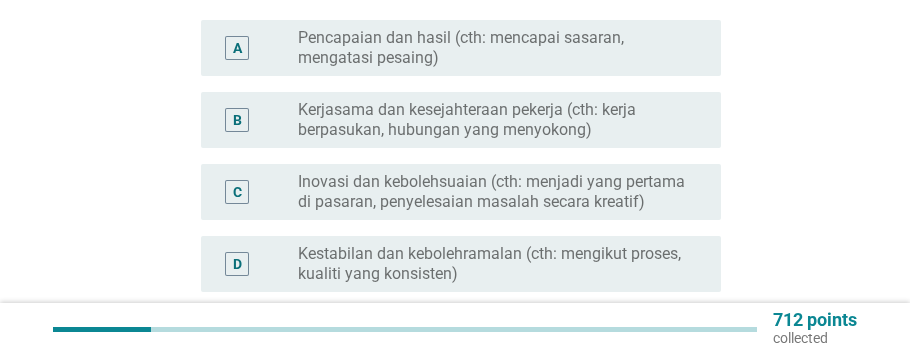 click on "Pencapaian dan hasil (cth: mencapai sasaran, mengatasi pesaing)" at bounding box center (493, 48) 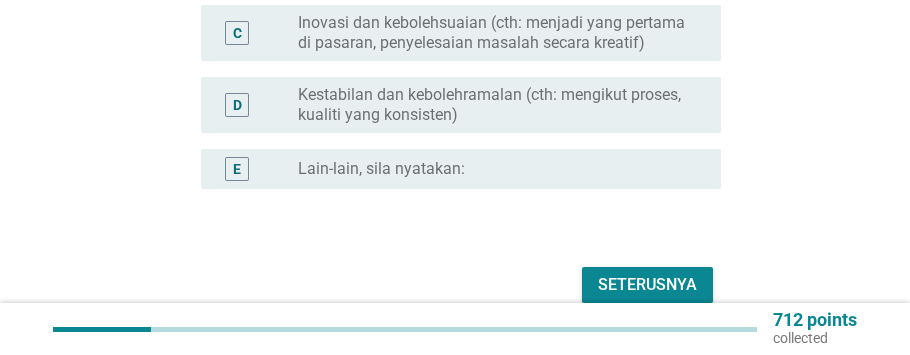 scroll, scrollTop: 521, scrollLeft: 0, axis: vertical 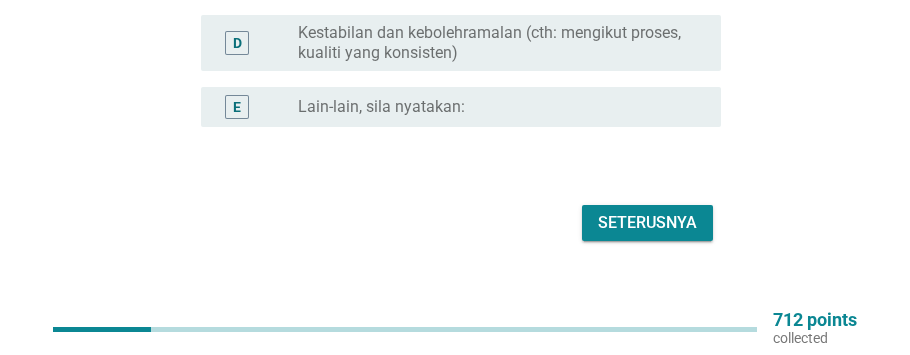 click on "Seterusnya" at bounding box center (647, 223) 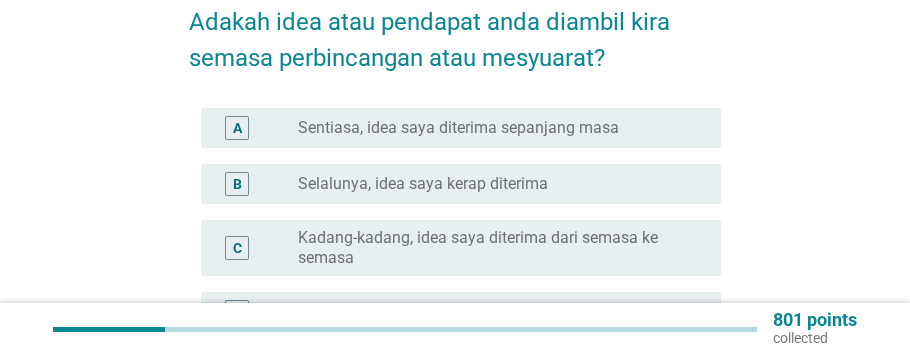 scroll, scrollTop: 200, scrollLeft: 0, axis: vertical 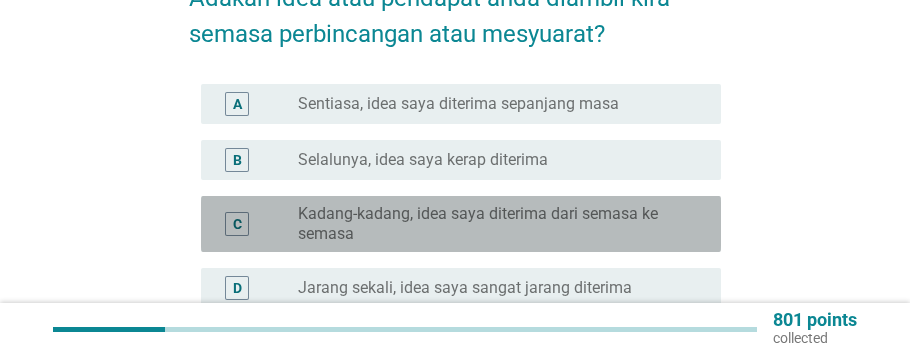 click on "Kadang-kadang, idea saya diterima dari semasa ke semasa" at bounding box center [493, 224] 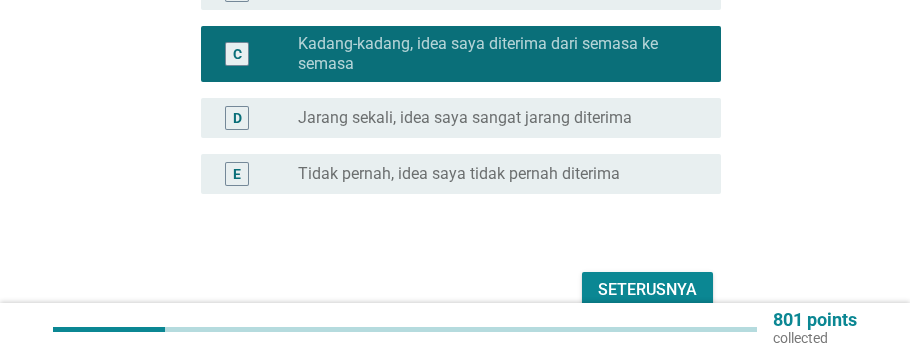 scroll, scrollTop: 400, scrollLeft: 0, axis: vertical 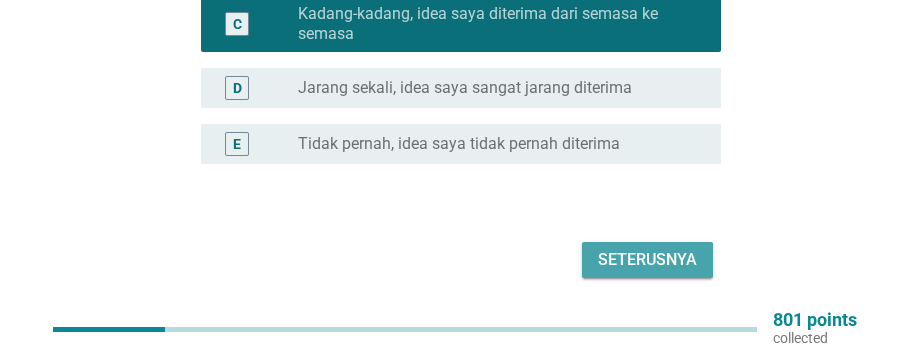 click on "Seterusnya" at bounding box center (647, 260) 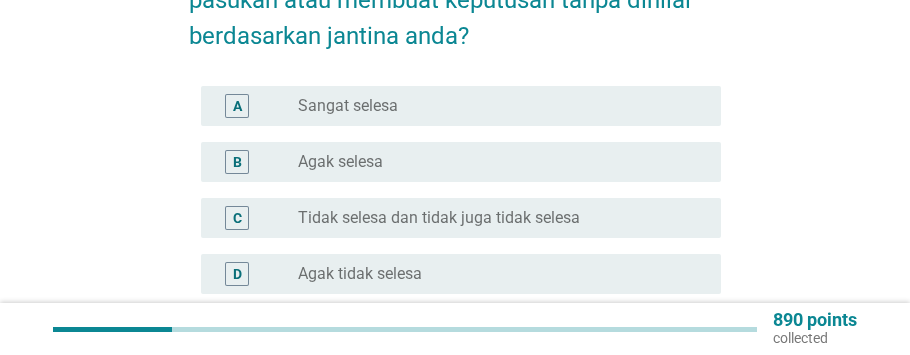 scroll, scrollTop: 300, scrollLeft: 0, axis: vertical 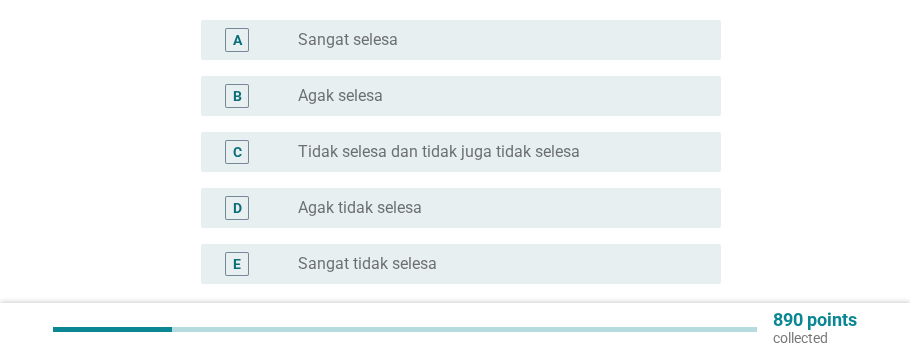 click on "Agak selesa" at bounding box center [340, 96] 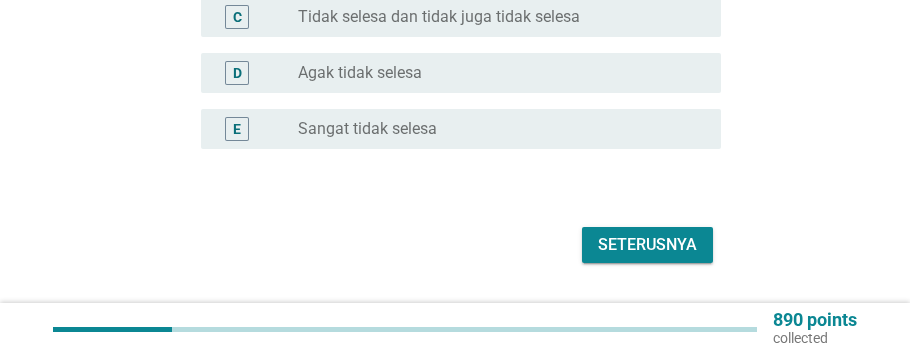 scroll, scrollTop: 457, scrollLeft: 0, axis: vertical 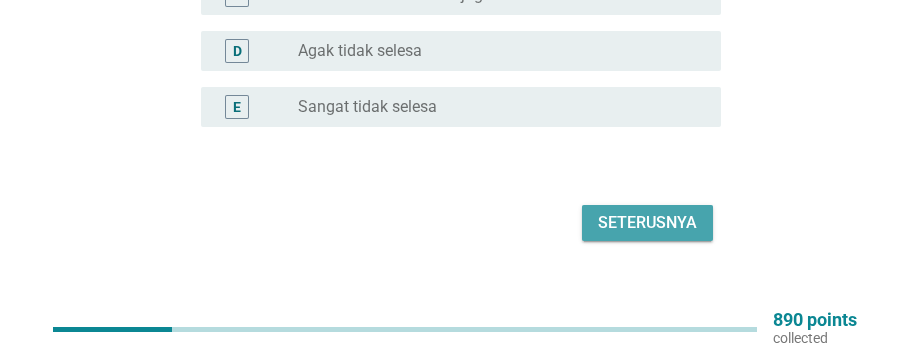 click on "Seterusnya" at bounding box center [647, 223] 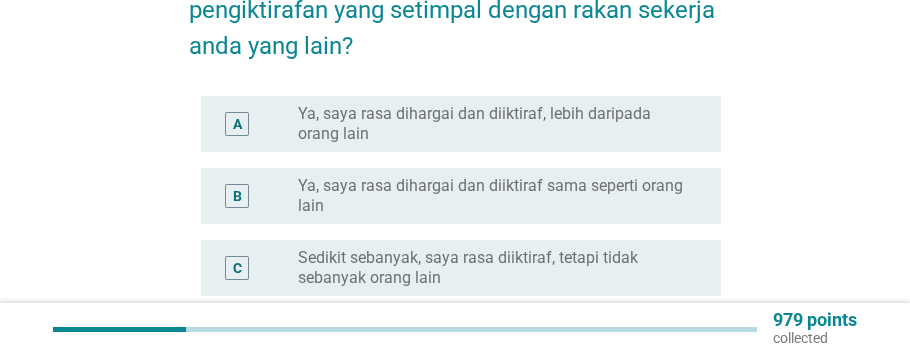 scroll, scrollTop: 400, scrollLeft: 0, axis: vertical 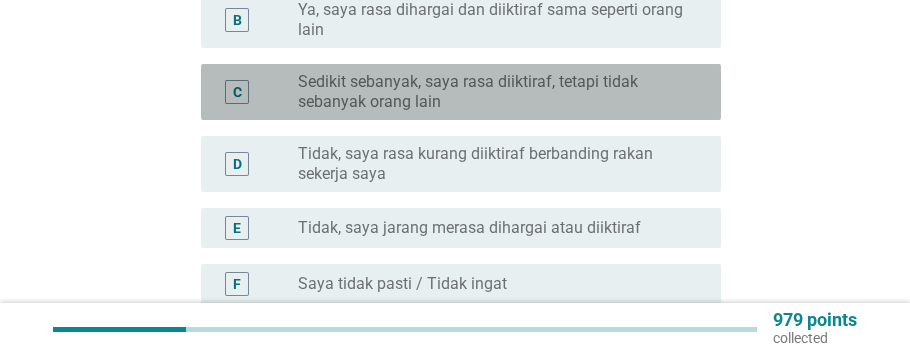click on "C     radio_button_unchecked Sedikit sebanyak, saya rasa diiktiraf, tetapi tidak sebanyak orang lain" at bounding box center (461, 92) 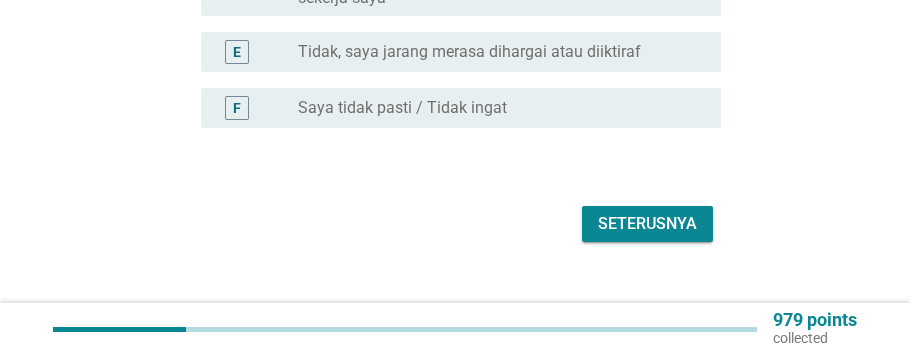 scroll, scrollTop: 577, scrollLeft: 0, axis: vertical 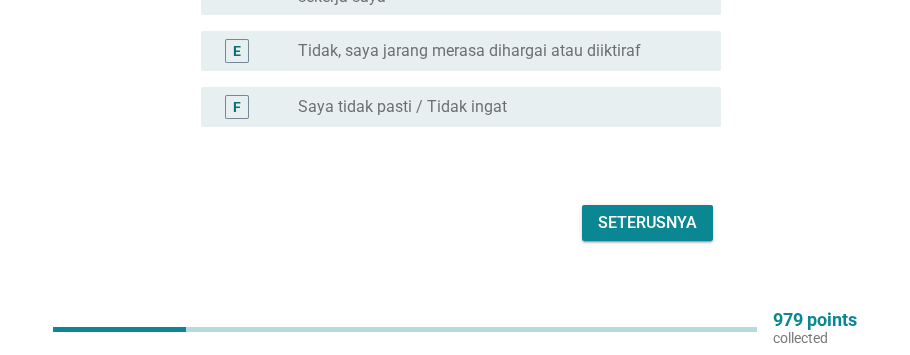 click on "Seterusnya" at bounding box center [647, 223] 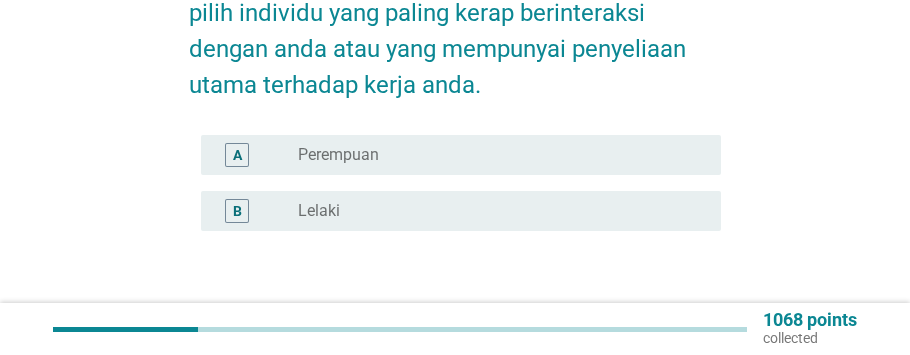 scroll, scrollTop: 300, scrollLeft: 0, axis: vertical 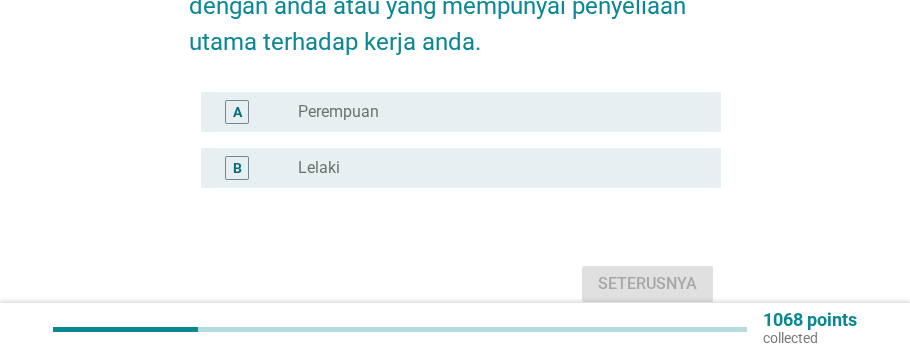 click on "Lelaki" at bounding box center (319, 168) 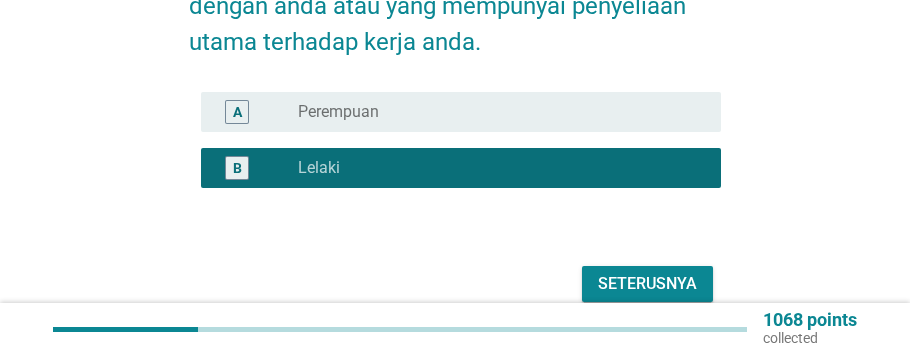 click on "Seterusnya" at bounding box center (647, 284) 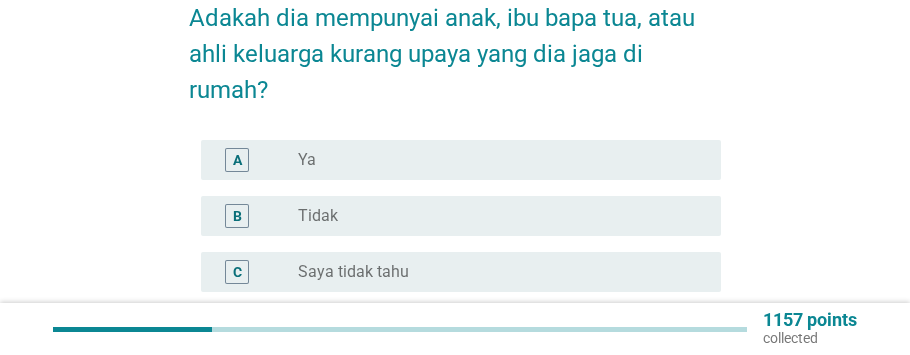 scroll, scrollTop: 200, scrollLeft: 0, axis: vertical 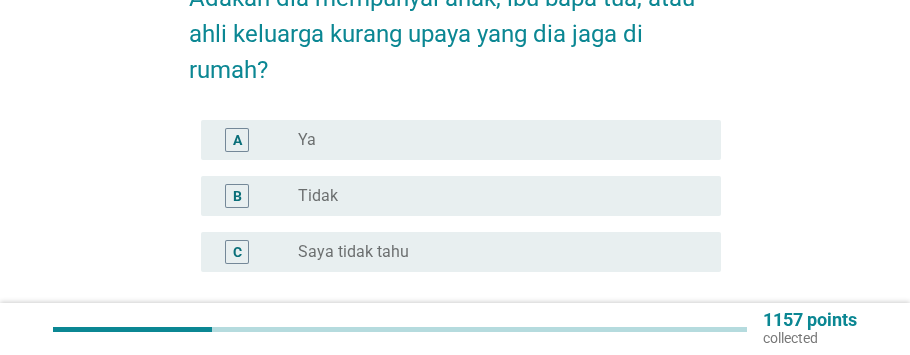 click on "radio_button_unchecked Tidak" at bounding box center (493, 196) 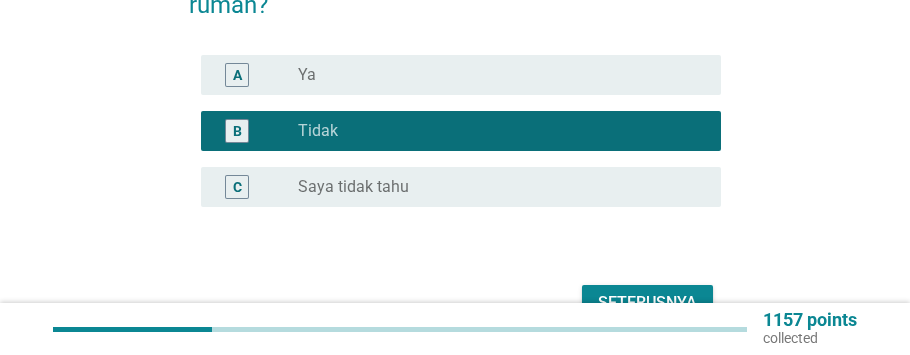 scroll, scrollTop: 345, scrollLeft: 0, axis: vertical 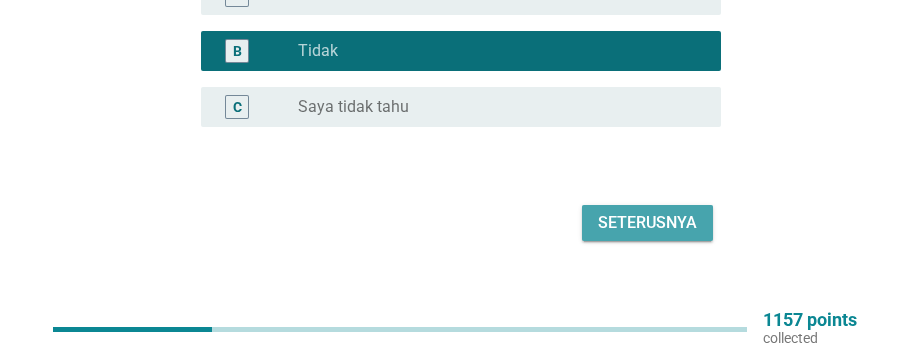 click on "Seterusnya" at bounding box center [647, 223] 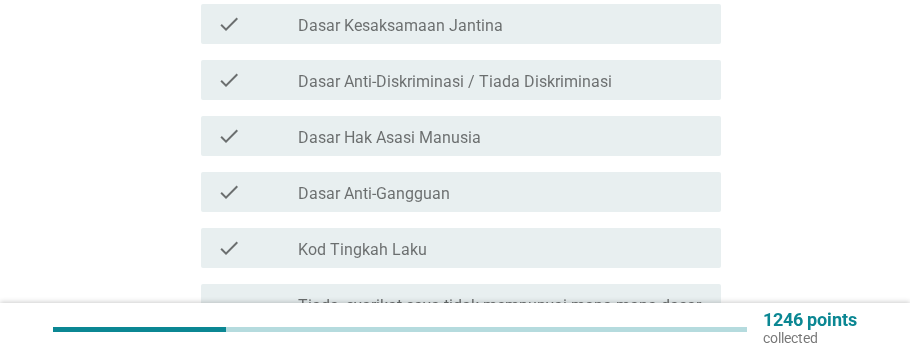 scroll, scrollTop: 400, scrollLeft: 0, axis: vertical 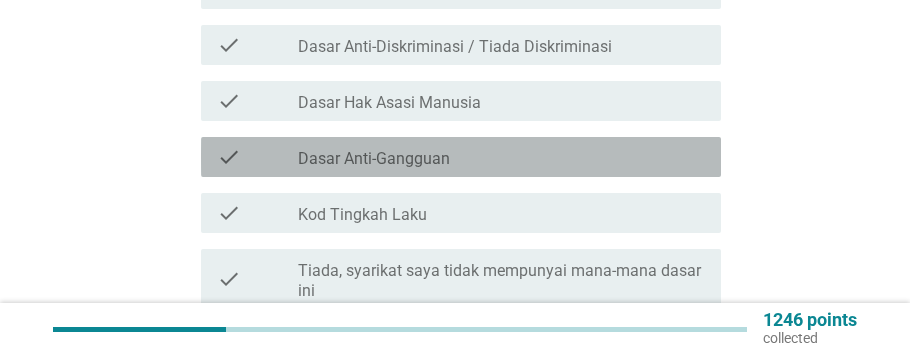 click on "Dasar Anti-Gangguan" at bounding box center [374, 159] 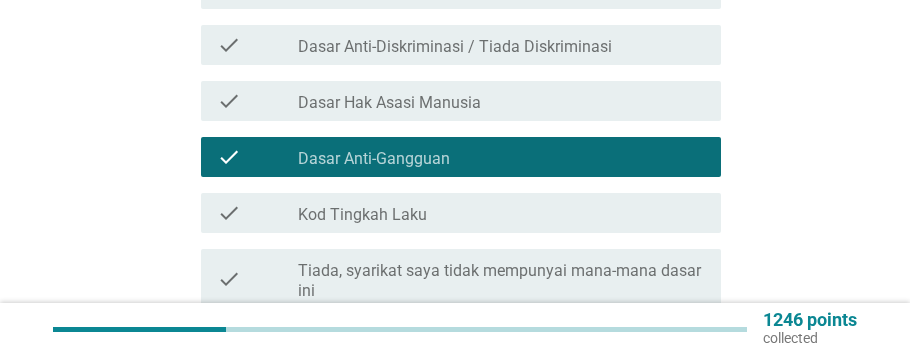 click on "check     check_box_outline_blank Kod Tingkah Laku" at bounding box center (461, 213) 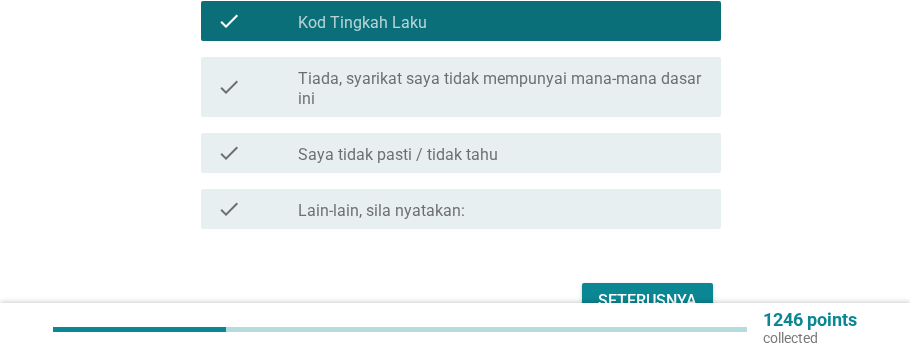 scroll, scrollTop: 670, scrollLeft: 0, axis: vertical 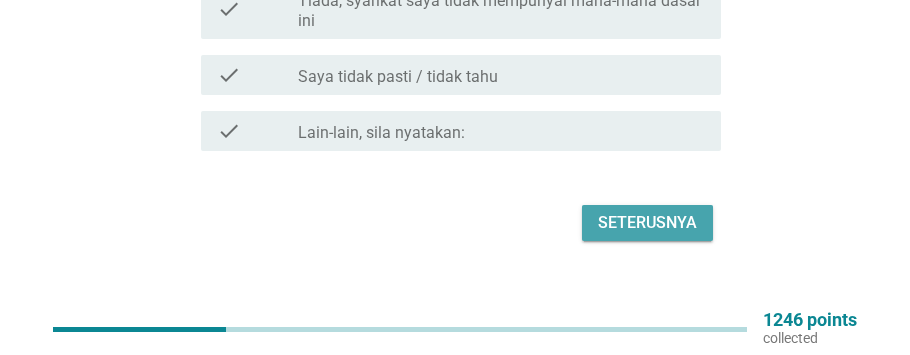 click on "Seterusnya" at bounding box center [647, 223] 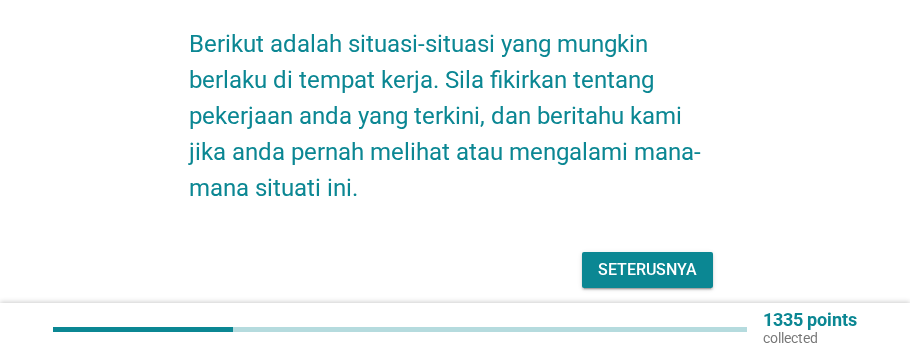 scroll, scrollTop: 200, scrollLeft: 0, axis: vertical 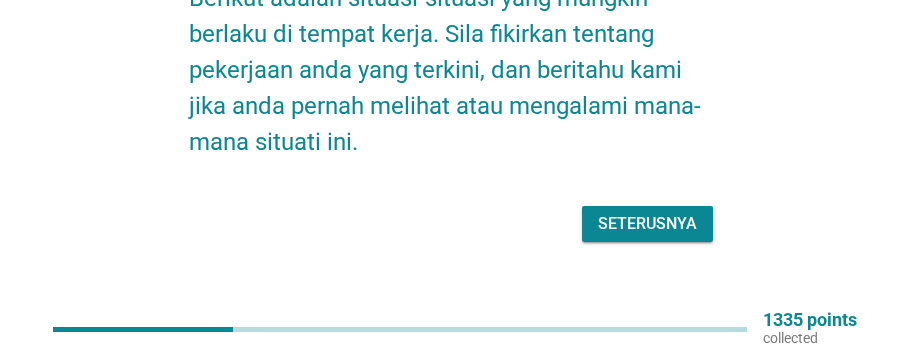 click on "Berikut adalah situasi-situasi yang mungkin berlaku di tempat kerja. Sila fikirkan tentang pekerjaan anda yang terkini, dan beritahu kami jika anda pernah melihat atau mengalami mana-mana situati ini.       Seterusnya" at bounding box center [455, 104] 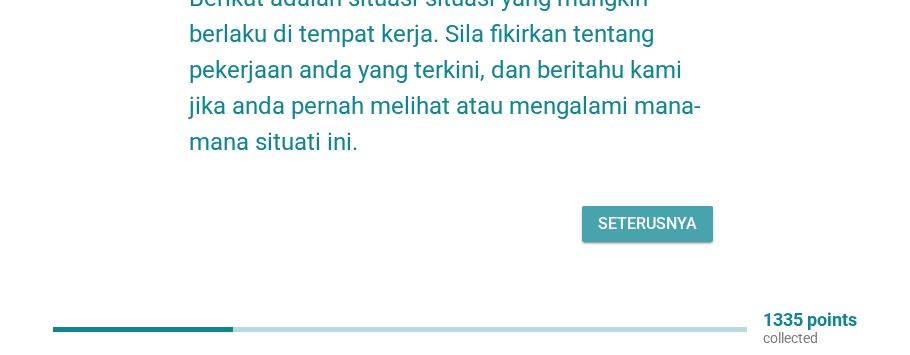 click on "Seterusnya" at bounding box center (647, 224) 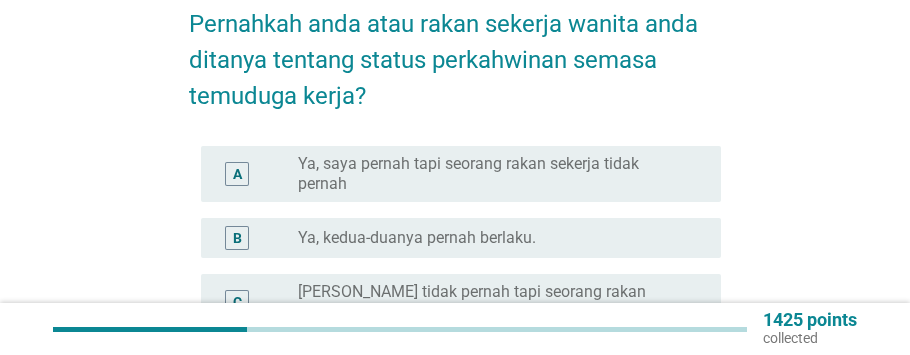scroll, scrollTop: 200, scrollLeft: 0, axis: vertical 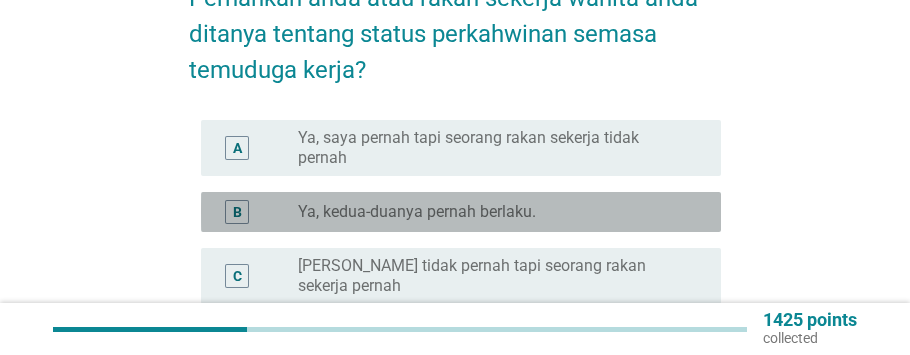 click on "Ya, kedua-duanya pernah berlaku." at bounding box center (417, 212) 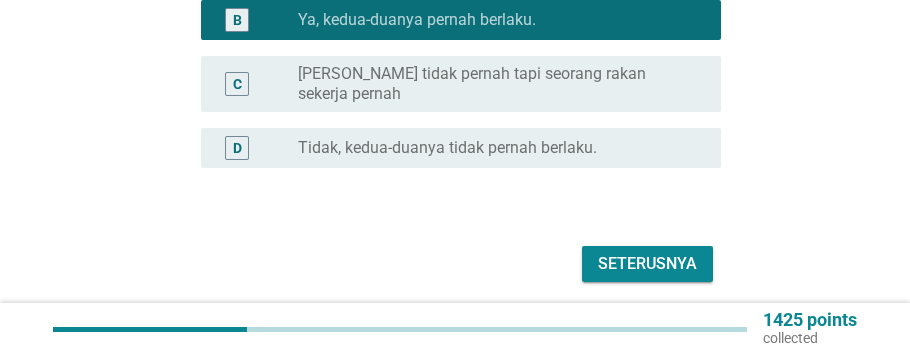 scroll, scrollTop: 400, scrollLeft: 0, axis: vertical 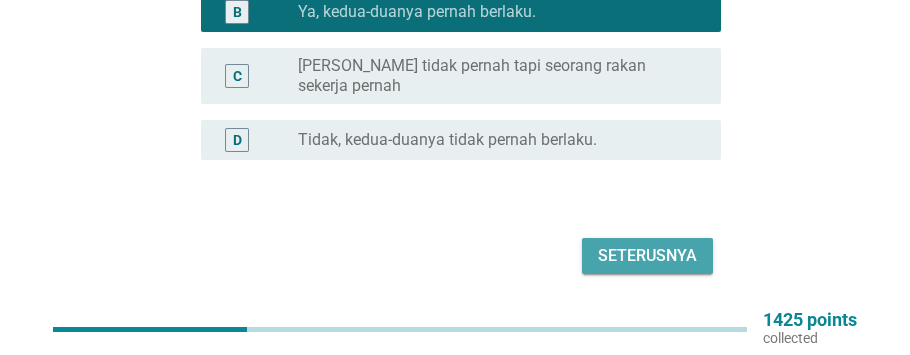 click on "Seterusnya" at bounding box center [647, 256] 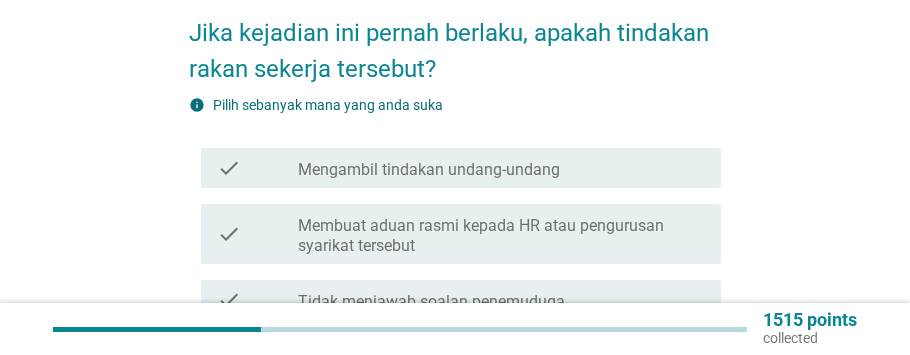 scroll, scrollTop: 200, scrollLeft: 0, axis: vertical 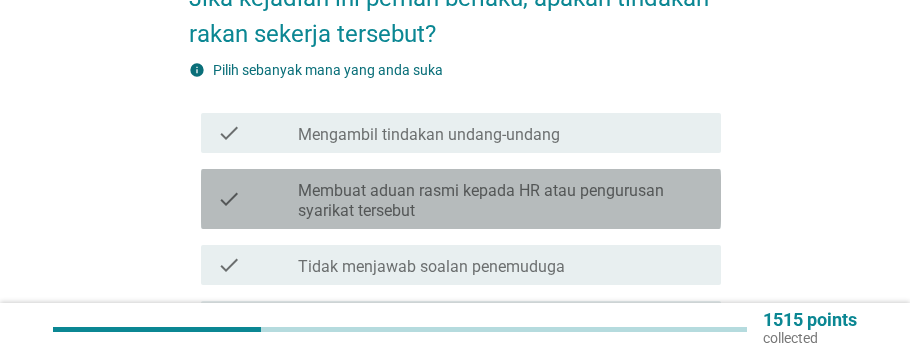 click on "Membuat aduan rasmi kepada HR atau pengurusan syarikat tersebut" at bounding box center [501, 201] 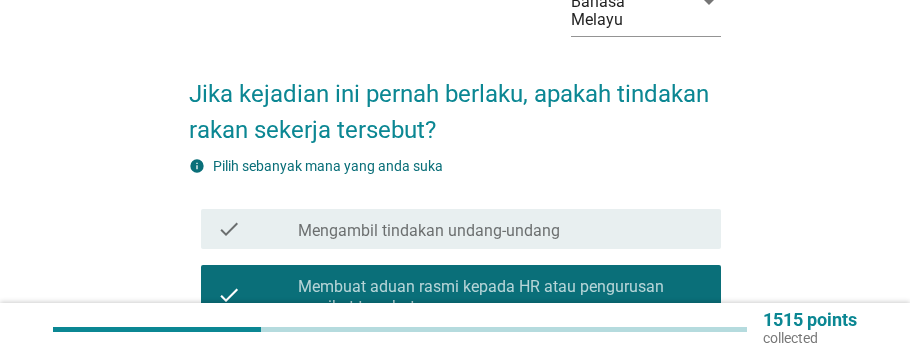 scroll, scrollTop: 100, scrollLeft: 0, axis: vertical 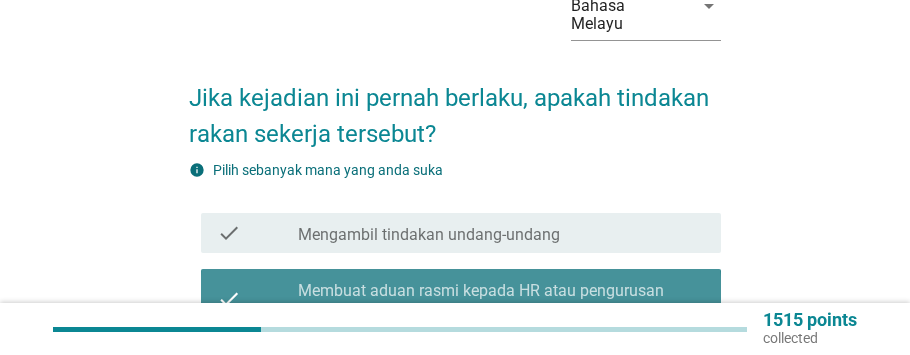 click on "Membuat aduan rasmi kepada HR atau pengurusan syarikat tersebut" at bounding box center (501, 301) 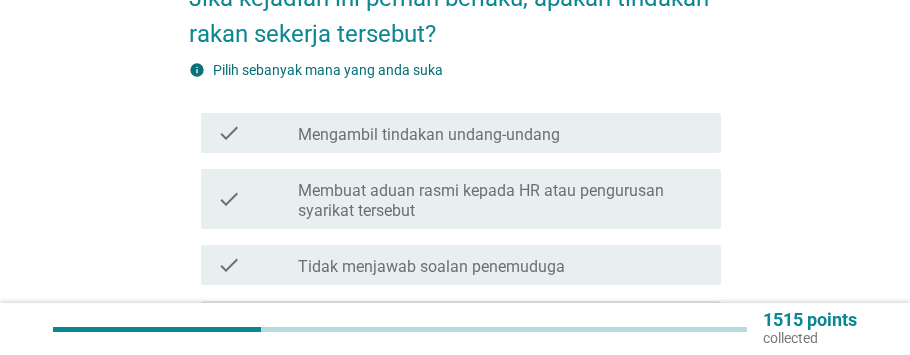 scroll, scrollTop: 300, scrollLeft: 0, axis: vertical 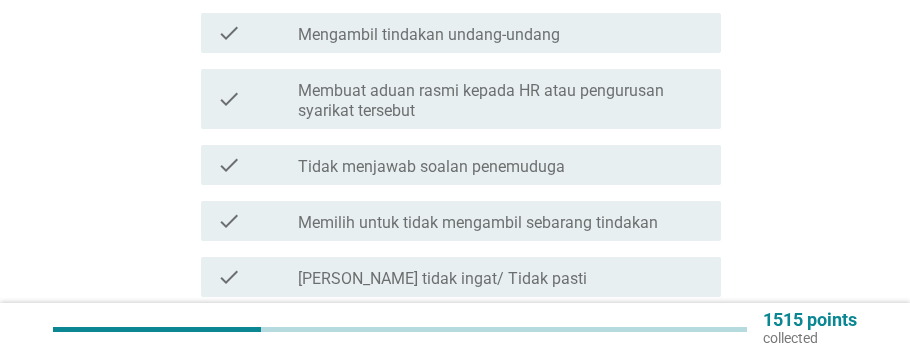 click on "check_box_outline_blank Memilih untuk tidak mengambil sebarang tindakan" at bounding box center (501, 221) 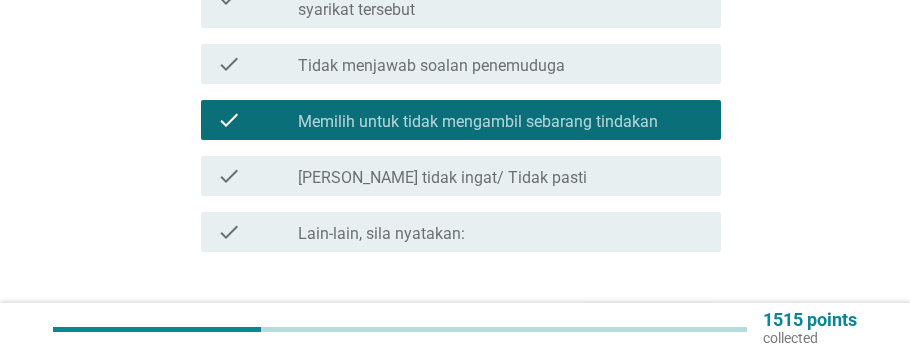 scroll, scrollTop: 502, scrollLeft: 0, axis: vertical 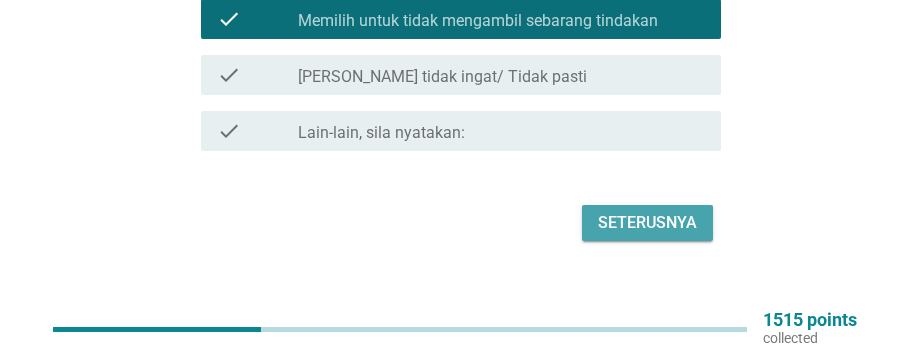 click on "Seterusnya" at bounding box center [647, 223] 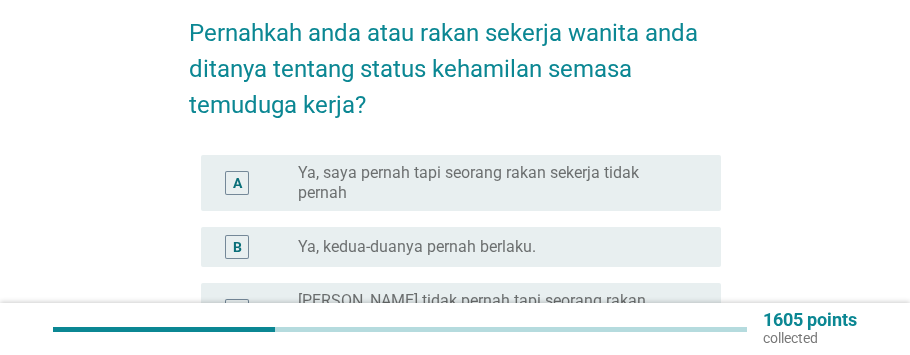 scroll, scrollTop: 200, scrollLeft: 0, axis: vertical 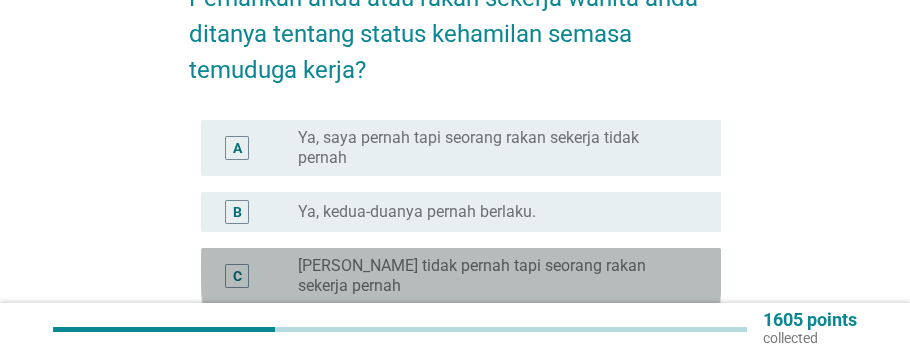 click on "[PERSON_NAME] tidak pernah tapi seorang rakan sekerja pernah" at bounding box center [493, 276] 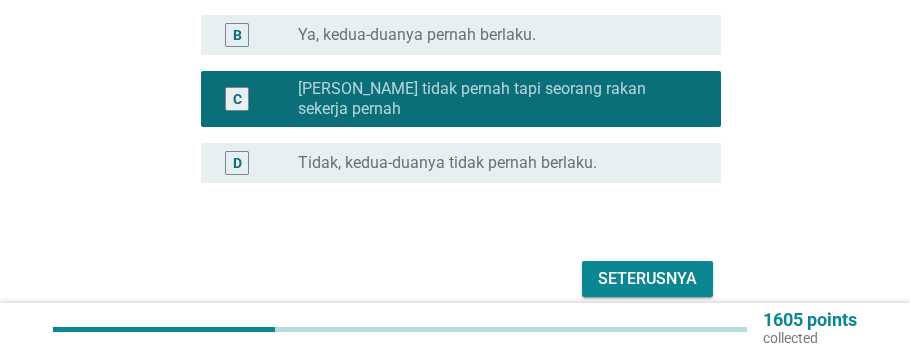 scroll, scrollTop: 417, scrollLeft: 0, axis: vertical 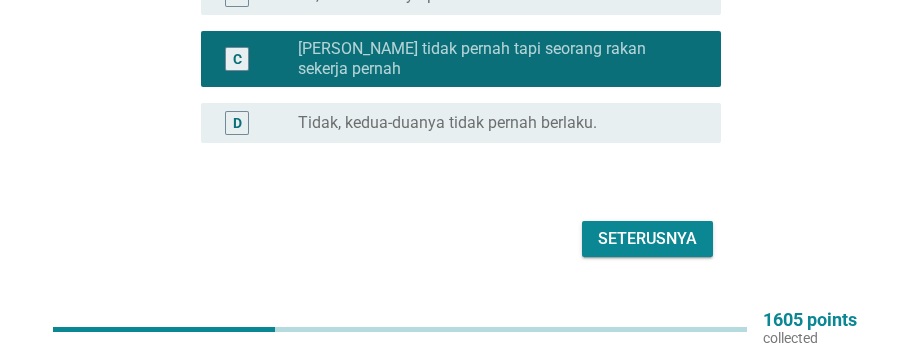 click on "Seterusnya" at bounding box center (647, 239) 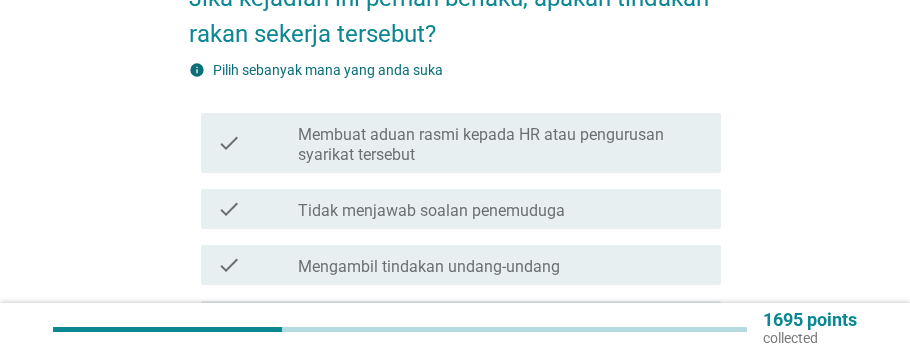 scroll, scrollTop: 300, scrollLeft: 0, axis: vertical 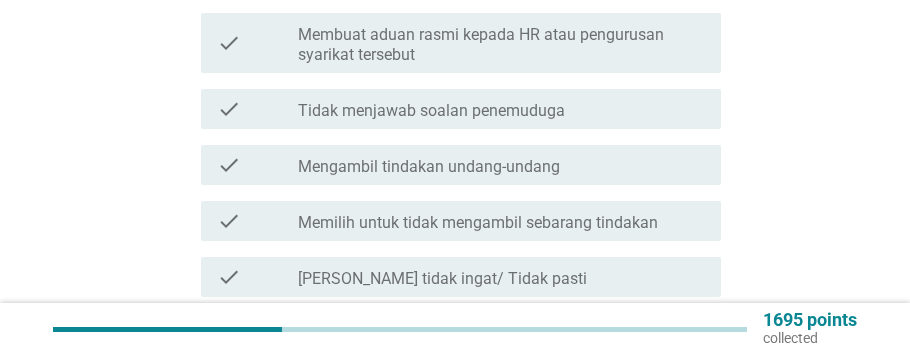 click on "Memilih untuk tidak mengambil sebarang tindakan" at bounding box center [478, 223] 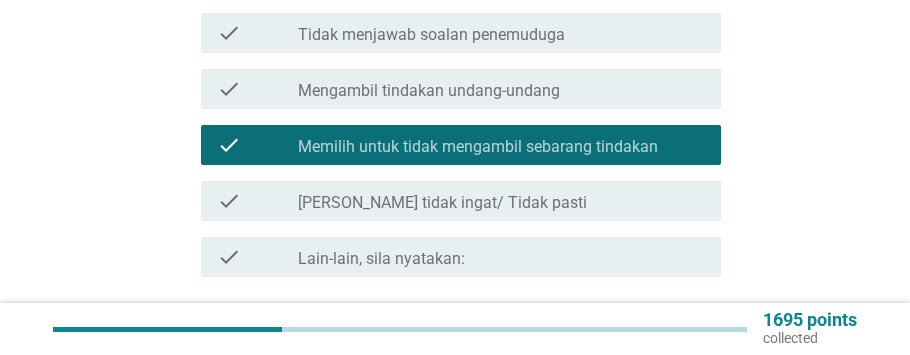 scroll, scrollTop: 500, scrollLeft: 0, axis: vertical 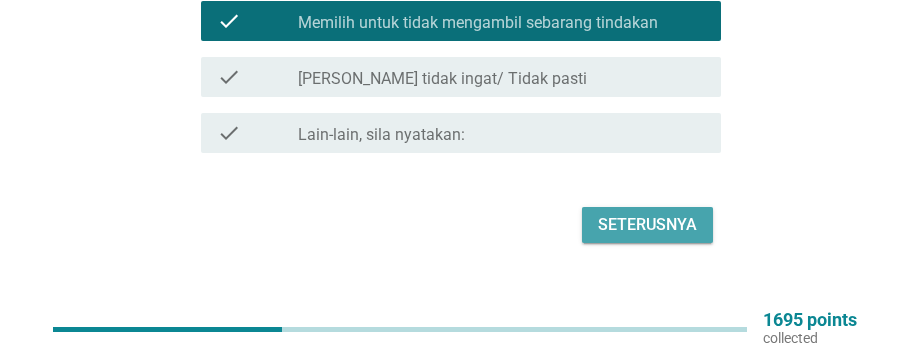 click on "Seterusnya" at bounding box center (647, 225) 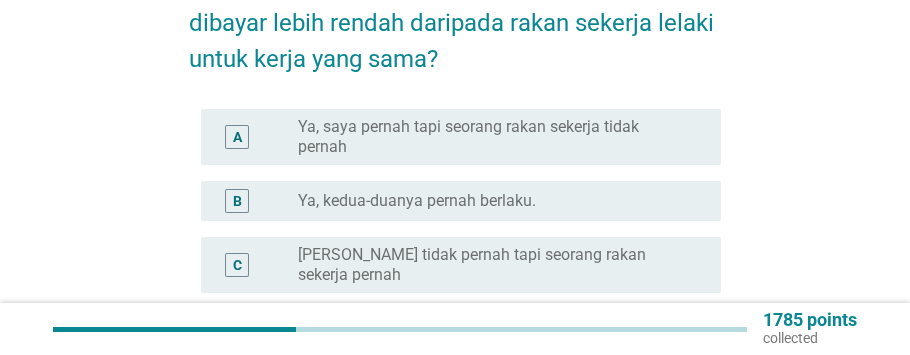 scroll, scrollTop: 300, scrollLeft: 0, axis: vertical 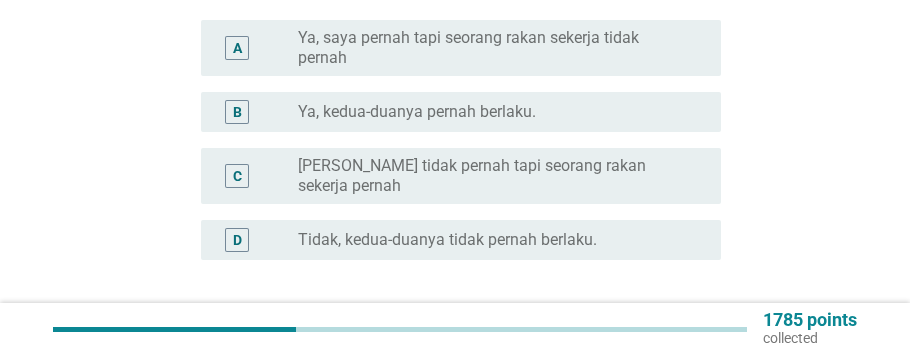click on "Ya, saya pernah tapi seorang rakan sekerja tidak pernah" at bounding box center (493, 48) 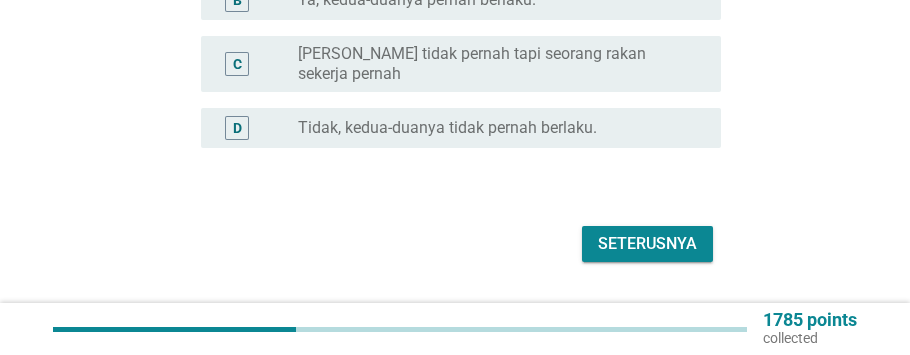scroll, scrollTop: 417, scrollLeft: 0, axis: vertical 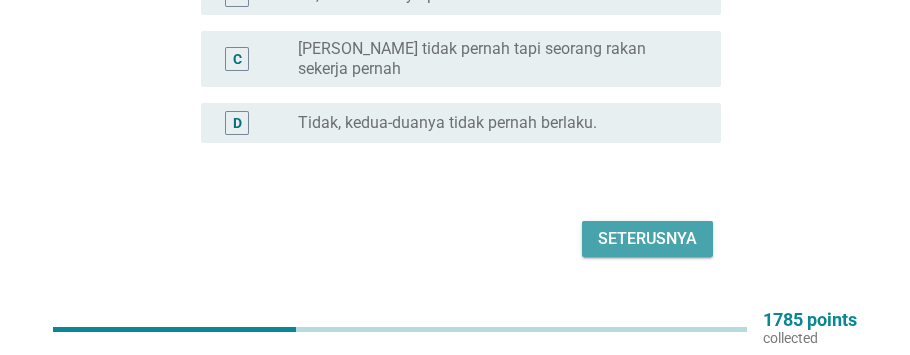 click on "Seterusnya" at bounding box center [647, 239] 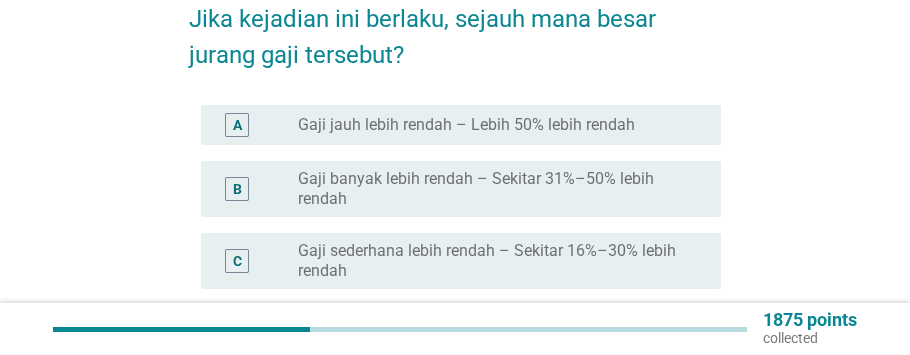 scroll, scrollTop: 300, scrollLeft: 0, axis: vertical 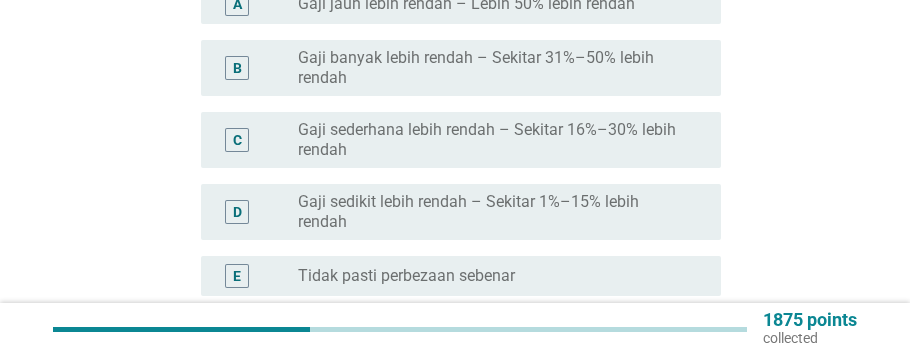 click on "Gaji banyak lebih rendah – Sekitar 31%–50% lebih rendah" at bounding box center (493, 68) 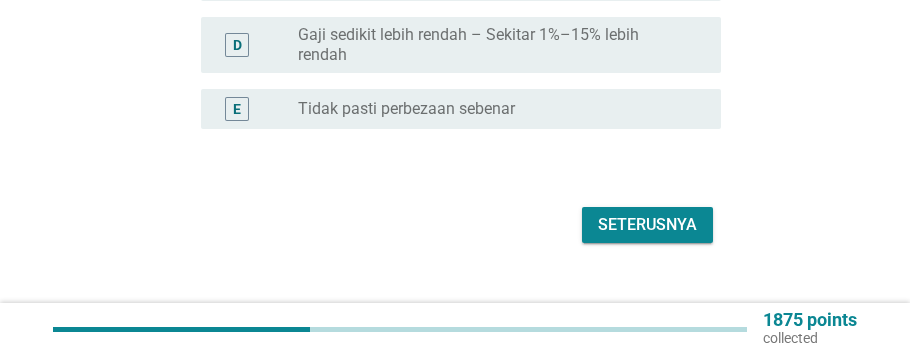 scroll, scrollTop: 469, scrollLeft: 0, axis: vertical 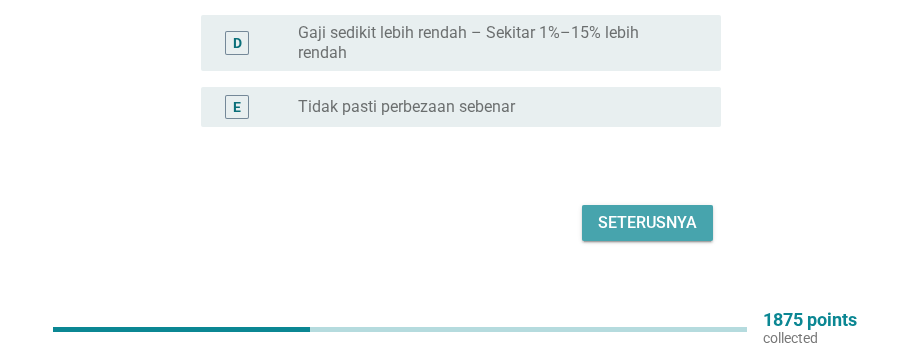 click on "Seterusnya" at bounding box center [647, 223] 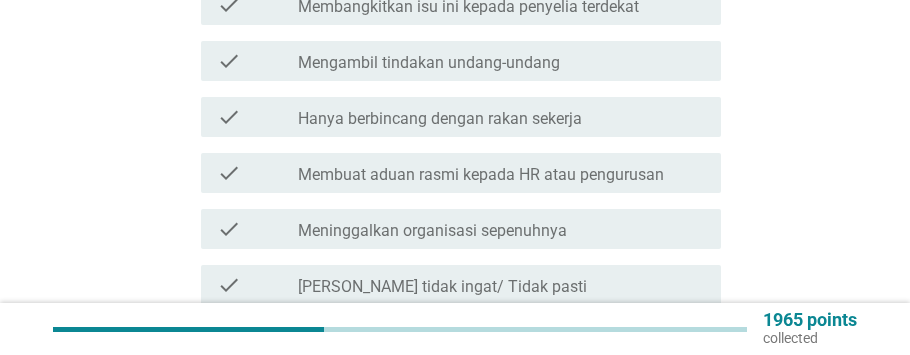 scroll, scrollTop: 400, scrollLeft: 0, axis: vertical 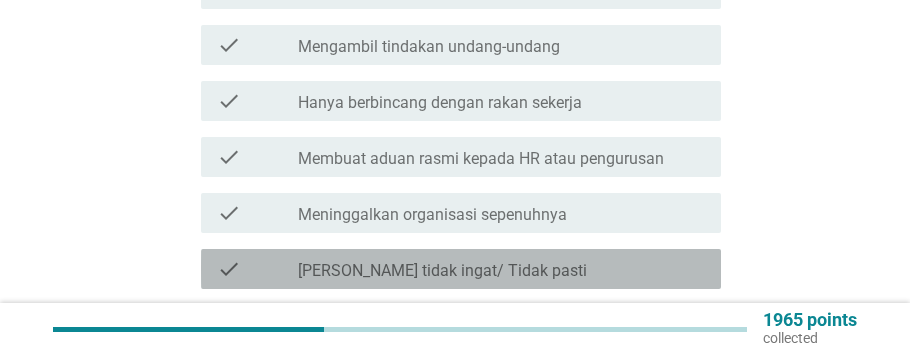 click on "[PERSON_NAME] tidak ingat/ Tidak pasti" at bounding box center (442, 271) 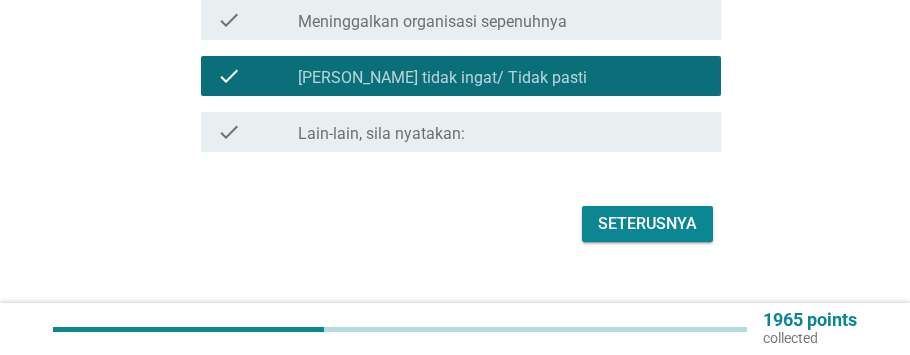 scroll, scrollTop: 594, scrollLeft: 0, axis: vertical 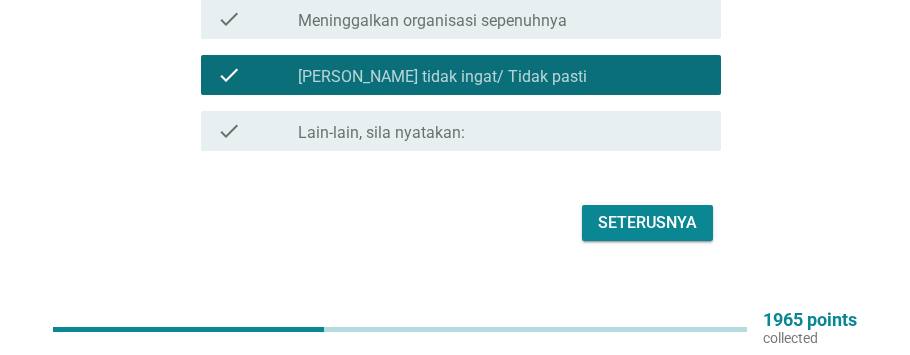 click on "Seterusnya" at bounding box center (647, 223) 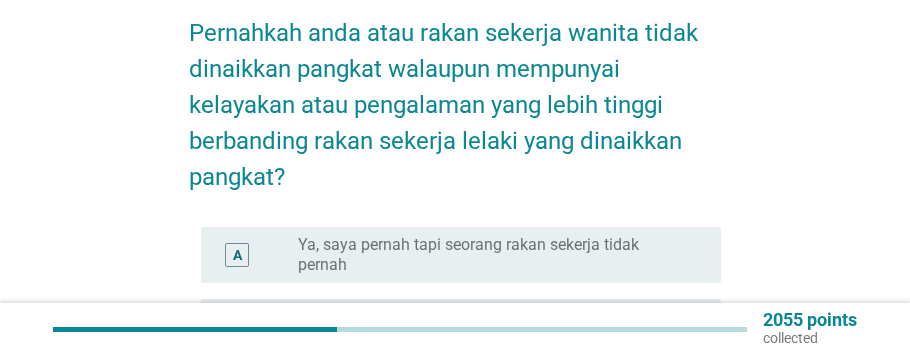 scroll, scrollTop: 200, scrollLeft: 0, axis: vertical 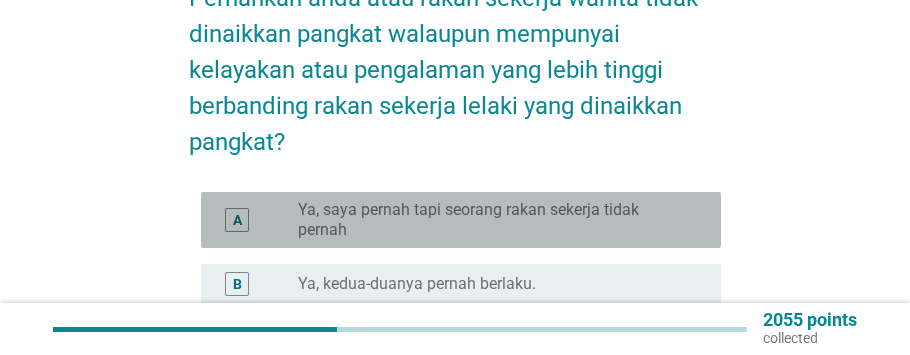 click on "Ya, saya pernah tapi seorang rakan sekerja tidak pernah" at bounding box center [493, 220] 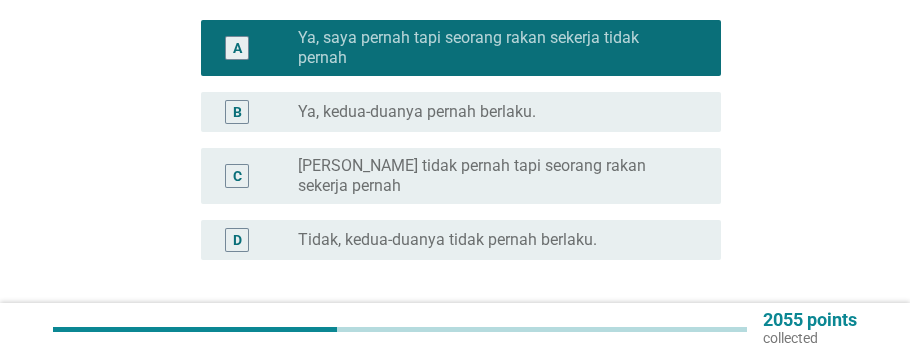 scroll, scrollTop: 400, scrollLeft: 0, axis: vertical 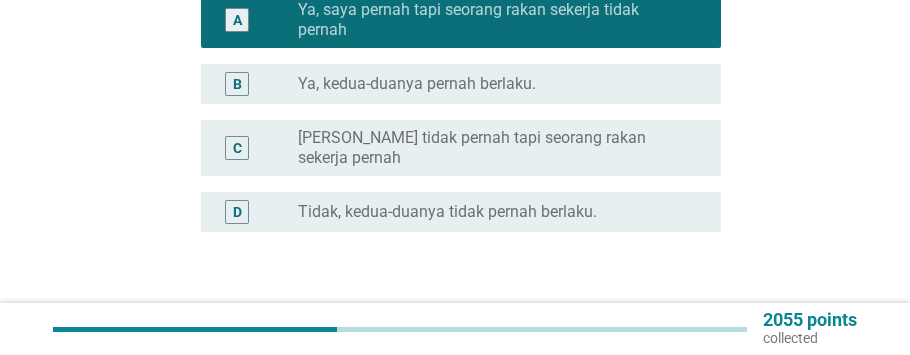 click on "Seterusnya" at bounding box center [647, 328] 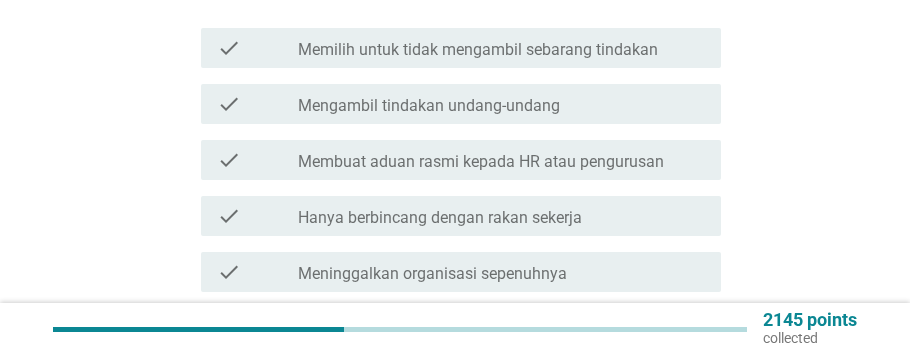 scroll, scrollTop: 400, scrollLeft: 0, axis: vertical 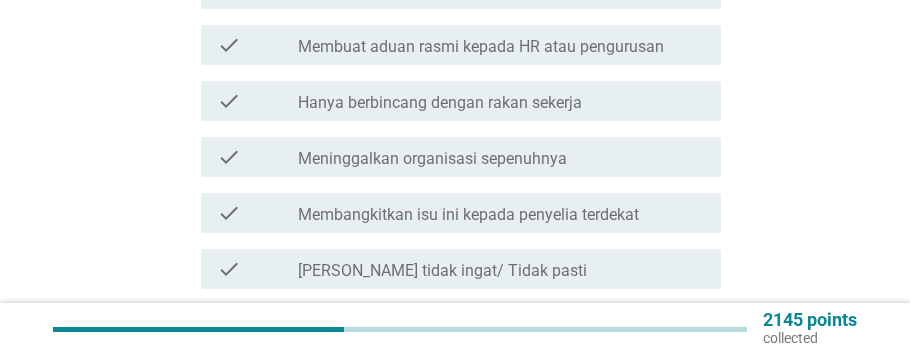 click on "check     check_box_outline_blank Saya tidak ingat/ Tidak pasti" at bounding box center (461, 269) 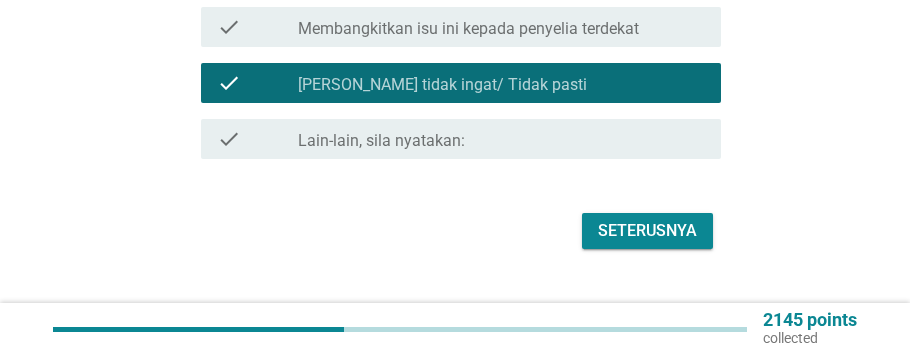 scroll, scrollTop: 594, scrollLeft: 0, axis: vertical 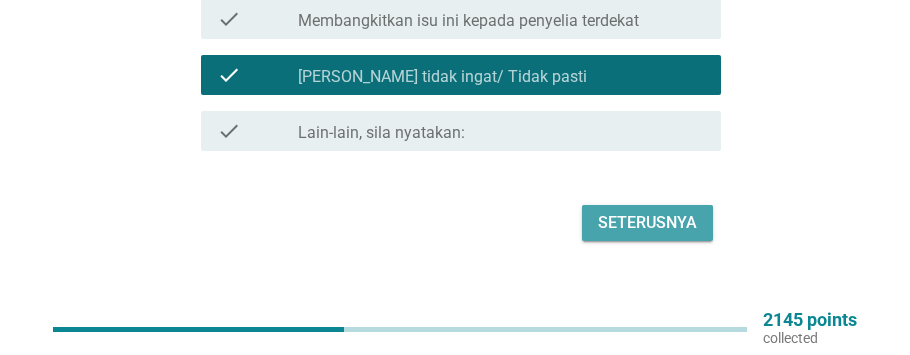 click on "Seterusnya" at bounding box center (647, 223) 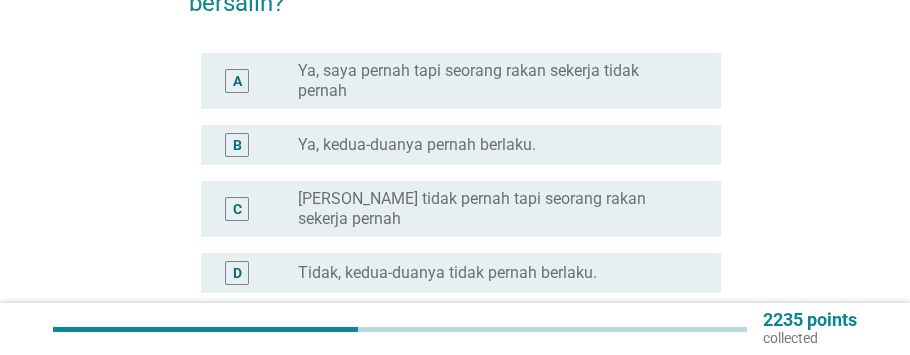 scroll, scrollTop: 300, scrollLeft: 0, axis: vertical 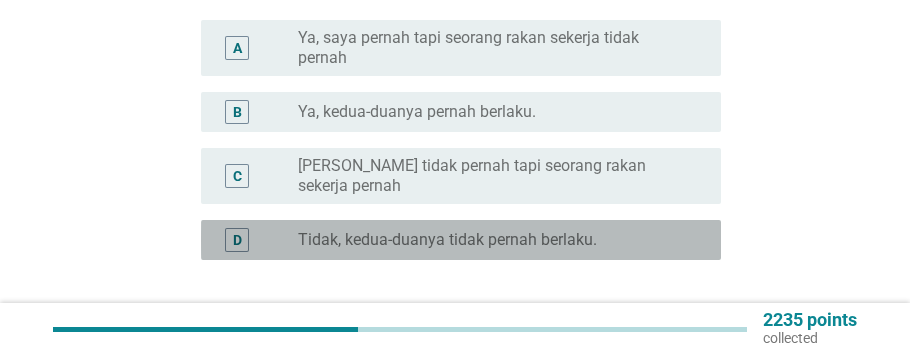 click on "Tidak, kedua-duanya tidak pernah berlaku." at bounding box center (447, 240) 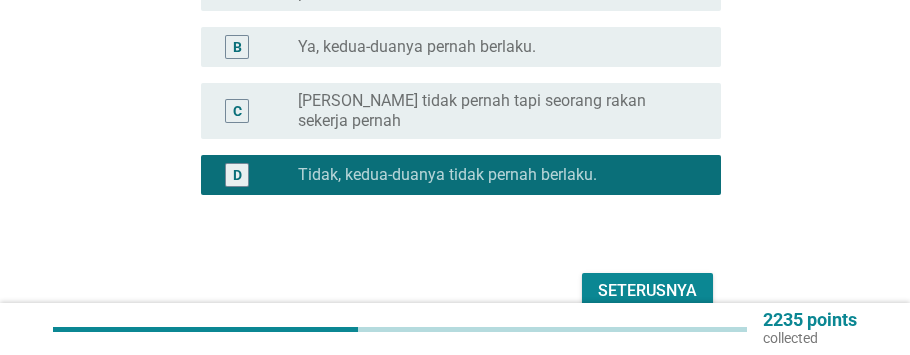 scroll, scrollTop: 400, scrollLeft: 0, axis: vertical 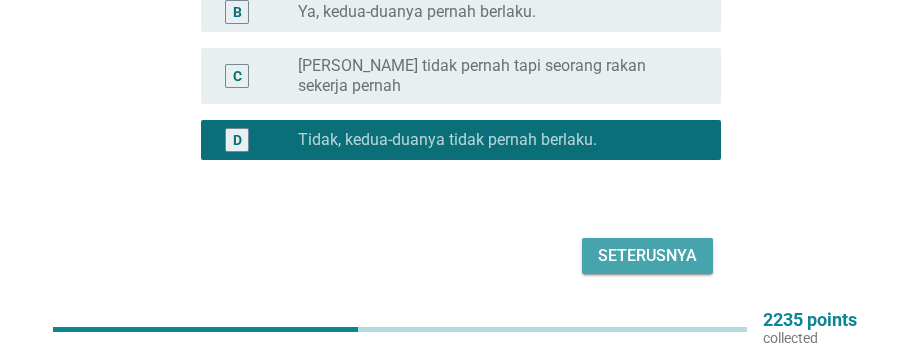 click on "Seterusnya" at bounding box center [647, 256] 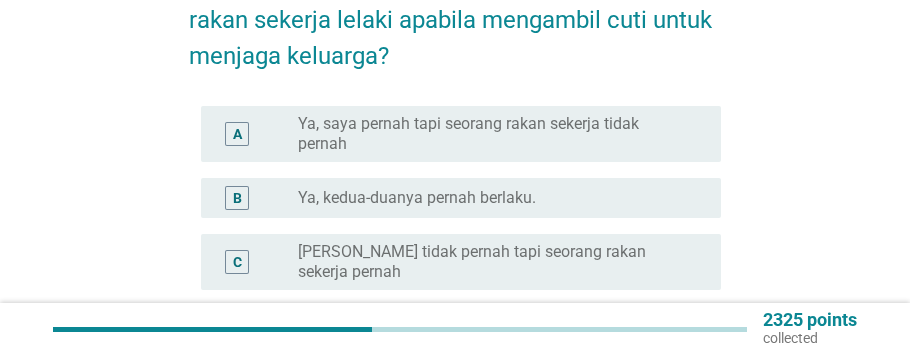 scroll, scrollTop: 300, scrollLeft: 0, axis: vertical 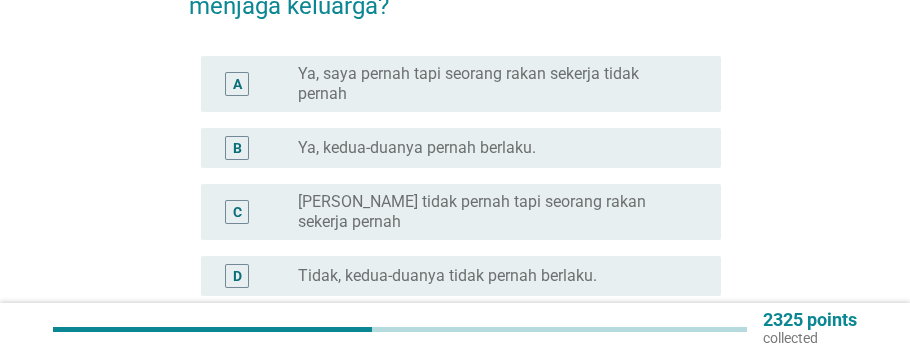 click on "Tidak, kedua-duanya tidak pernah berlaku." at bounding box center [447, 276] 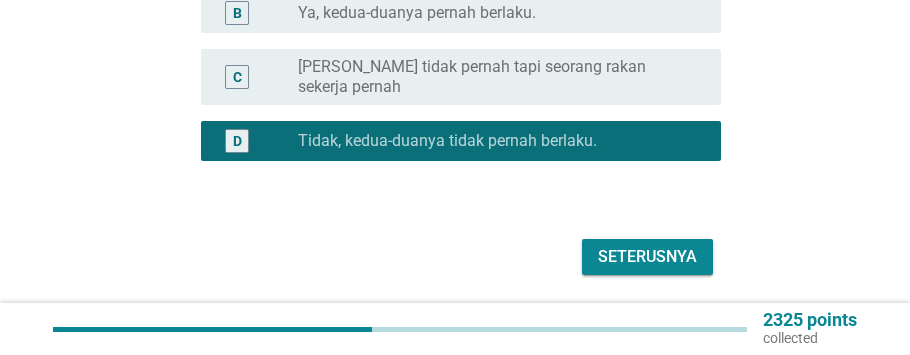 scroll, scrollTop: 453, scrollLeft: 0, axis: vertical 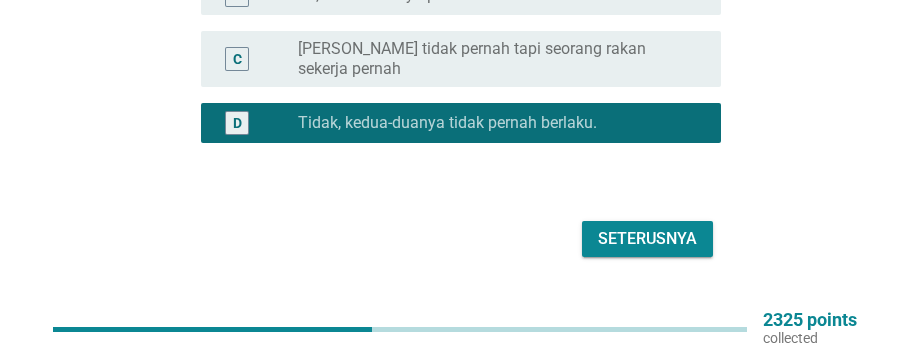 click on "Seterusnya" at bounding box center [647, 239] 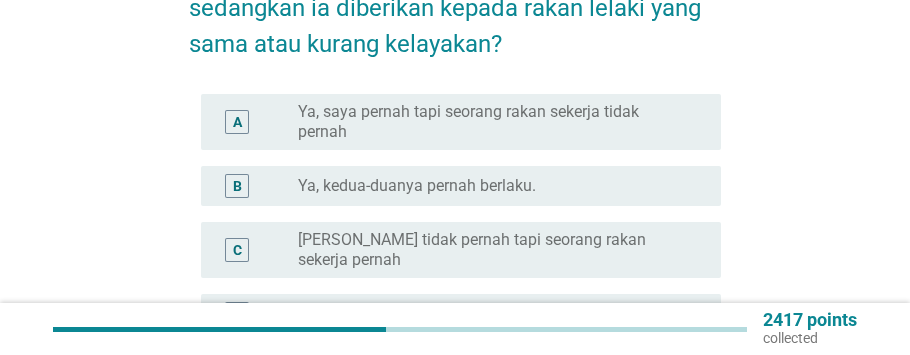 scroll, scrollTop: 300, scrollLeft: 0, axis: vertical 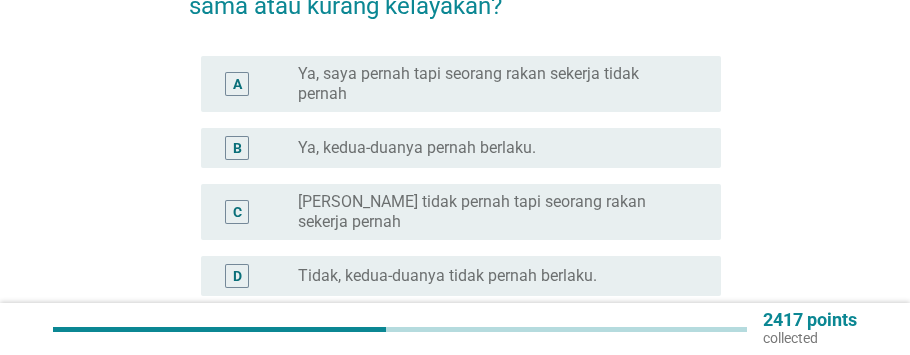 click on "Ya, kedua-duanya pernah berlaku." at bounding box center (417, 148) 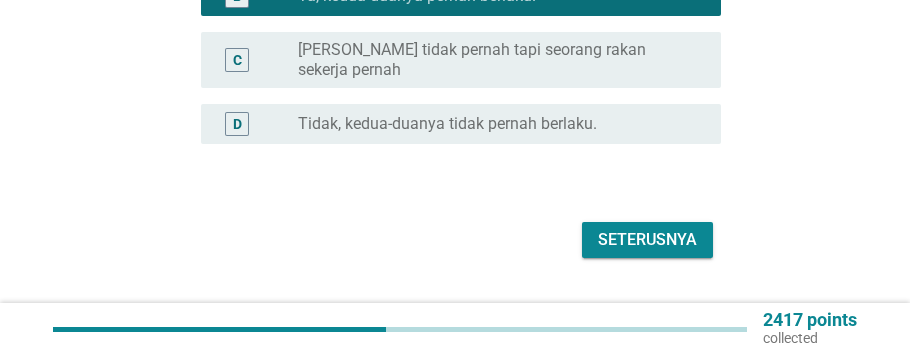 scroll, scrollTop: 453, scrollLeft: 0, axis: vertical 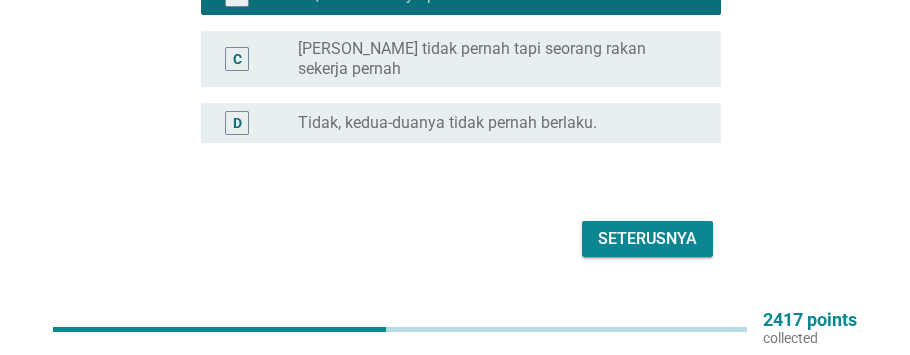 click on "Seterusnya" at bounding box center [647, 239] 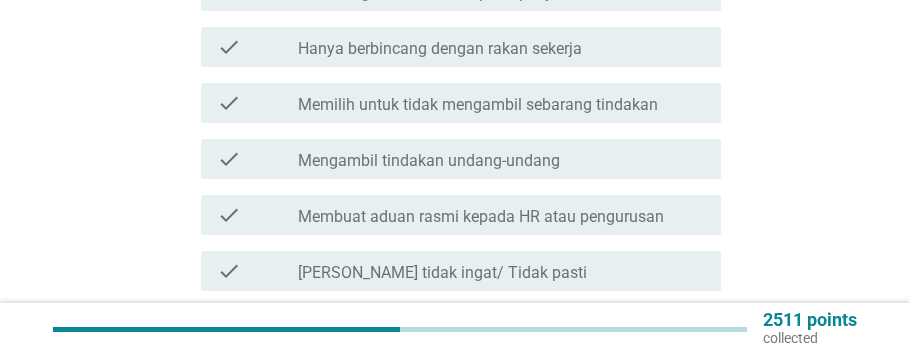 scroll, scrollTop: 400, scrollLeft: 0, axis: vertical 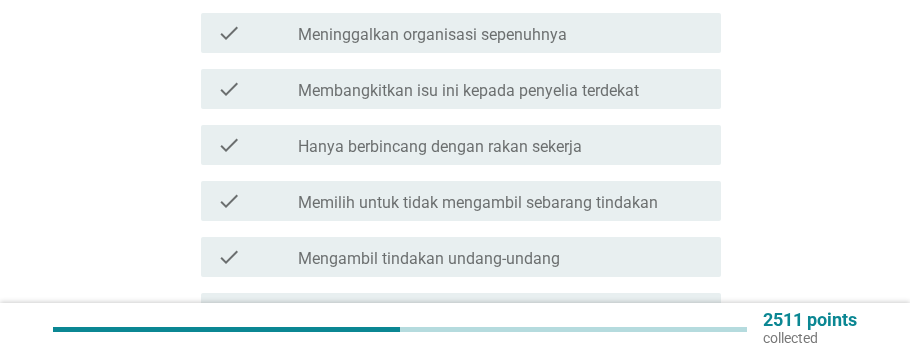 click on "Hanya berbincang dengan rakan sekerja" at bounding box center (440, 147) 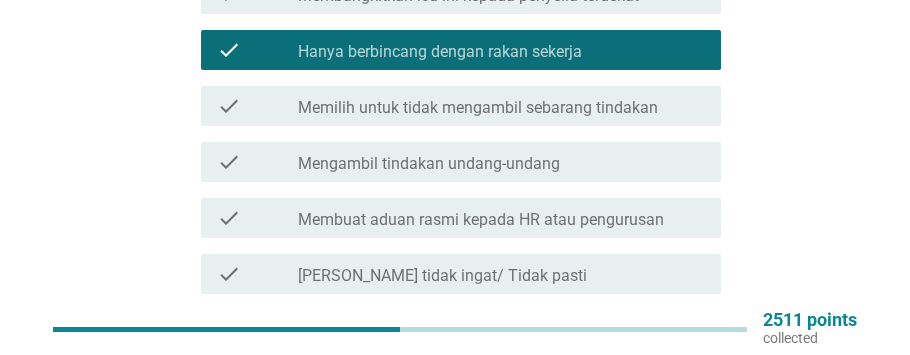 scroll, scrollTop: 394, scrollLeft: 0, axis: vertical 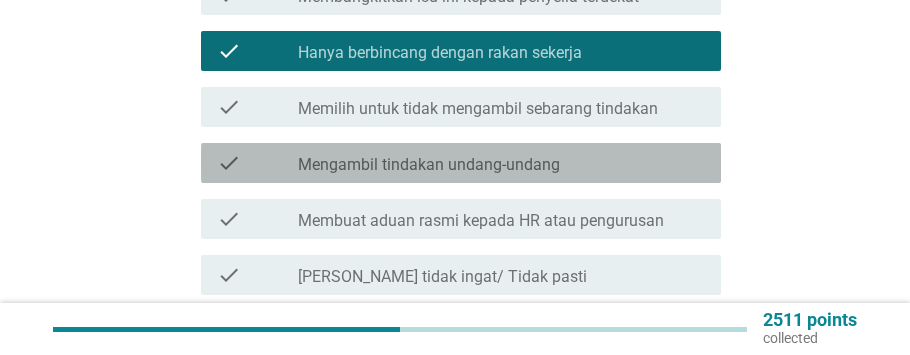 click on "Mengambil tindakan undang-undang" at bounding box center (429, 165) 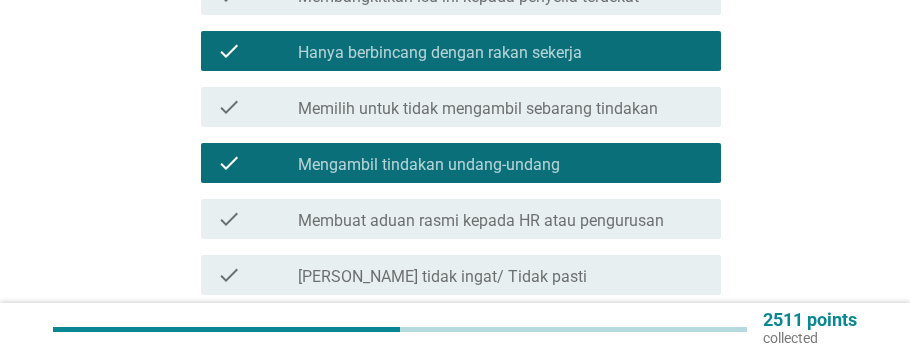 click on "Mengambil tindakan undang-undang" at bounding box center (429, 165) 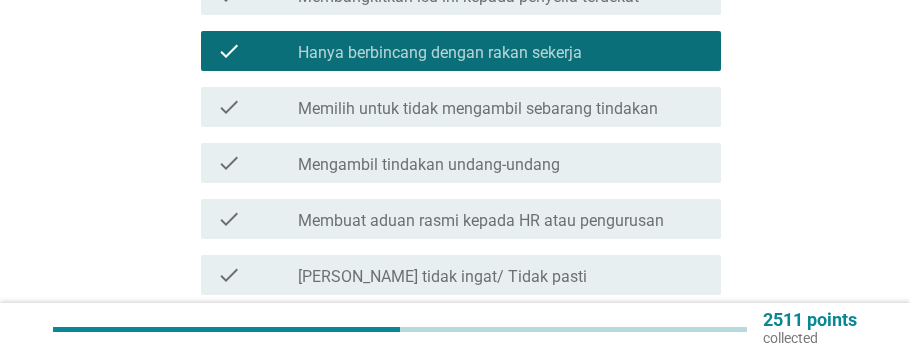 click on "Memilih untuk tidak mengambil sebarang tindakan" at bounding box center (478, 109) 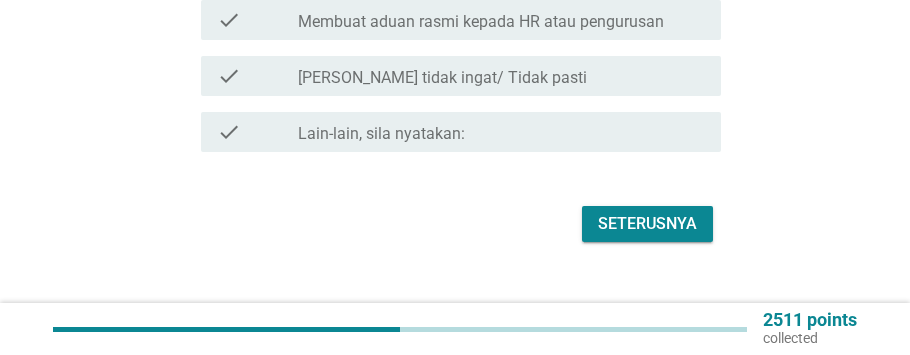 scroll, scrollTop: 594, scrollLeft: 0, axis: vertical 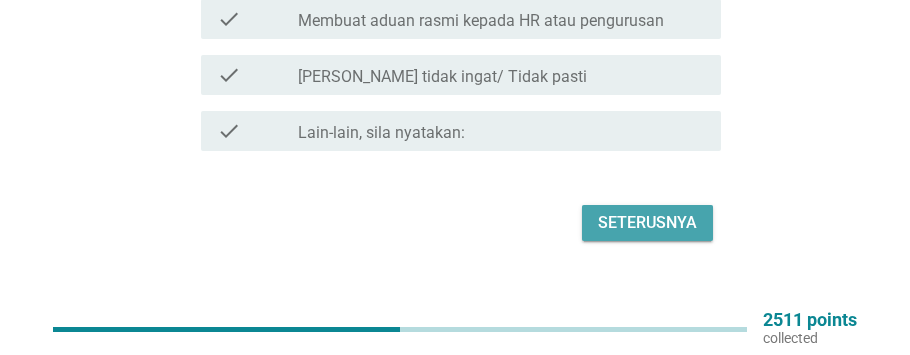 click on "Seterusnya" at bounding box center [647, 223] 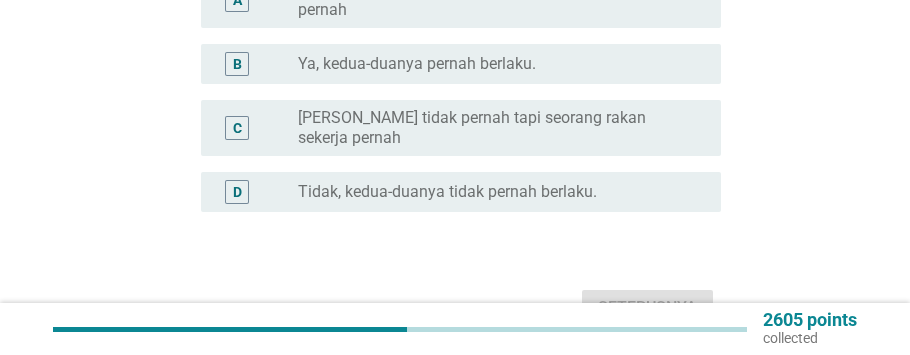scroll, scrollTop: 500, scrollLeft: 0, axis: vertical 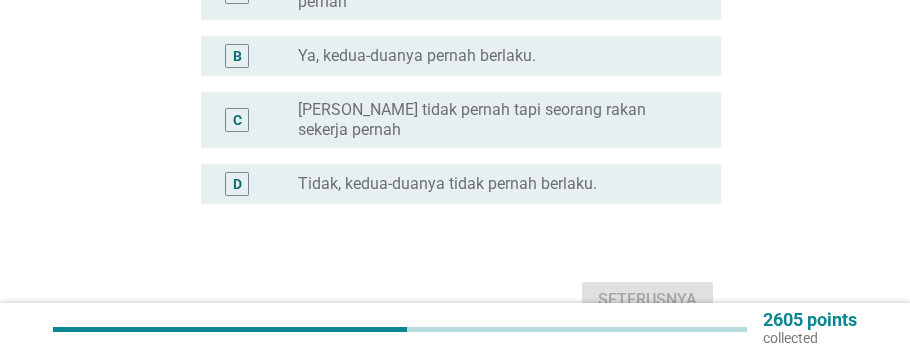 click on "Tidak, kedua-duanya tidak pernah berlaku." at bounding box center [447, 184] 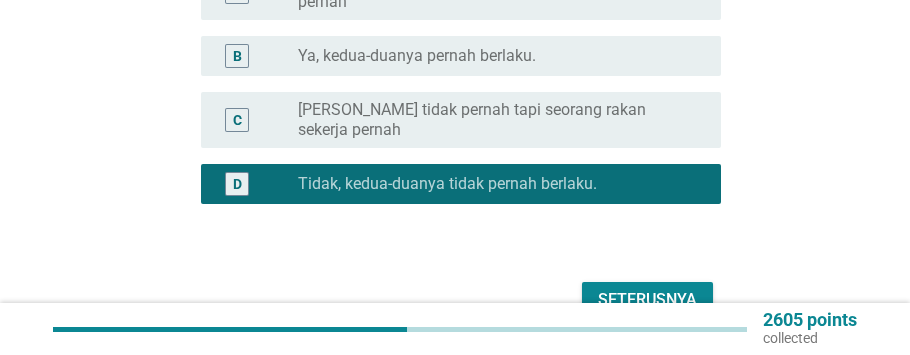 click on "Seterusnya" at bounding box center (455, 300) 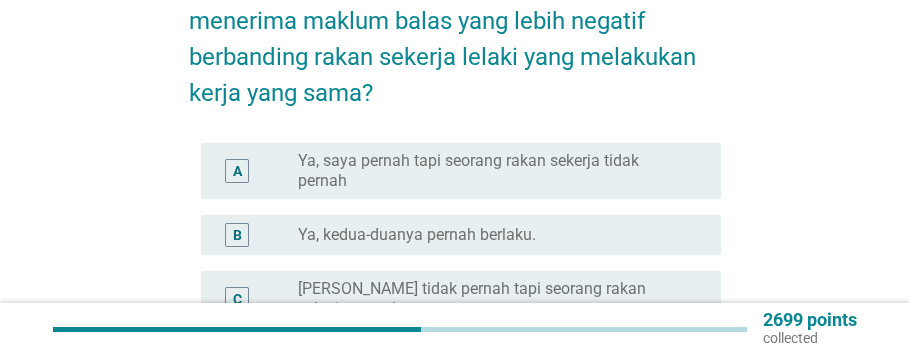 scroll, scrollTop: 300, scrollLeft: 0, axis: vertical 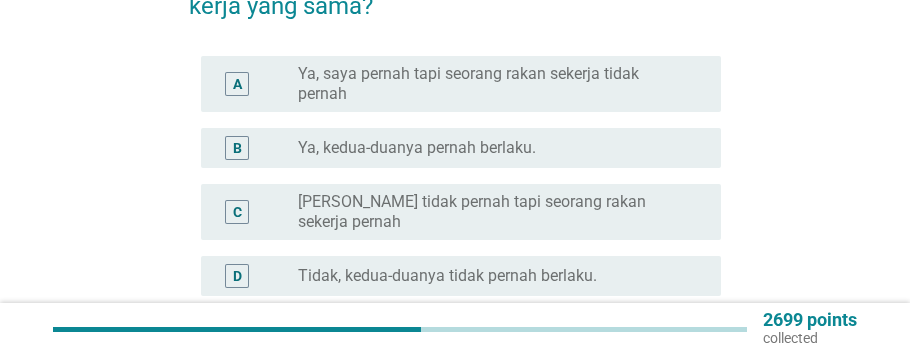click on "Tidak, kedua-duanya tidak pernah berlaku." at bounding box center [447, 276] 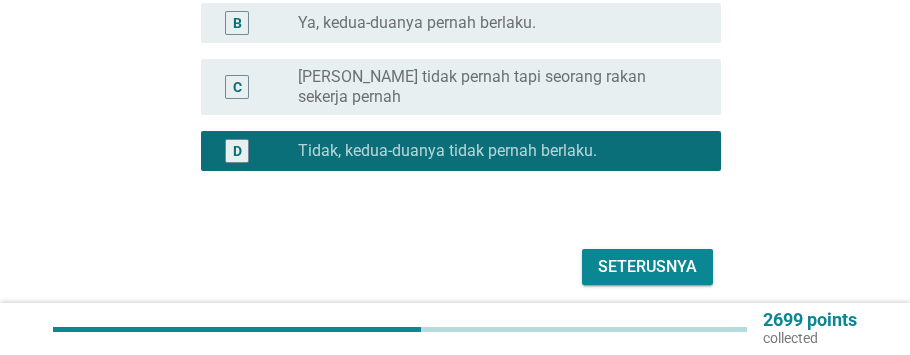 scroll, scrollTop: 453, scrollLeft: 0, axis: vertical 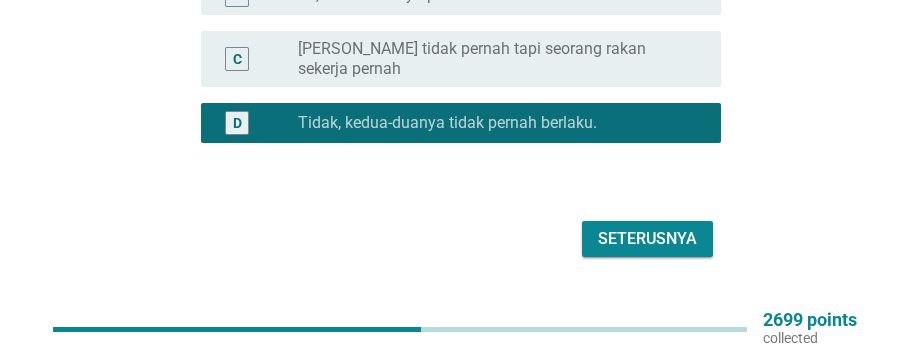 click on "Seterusnya" at bounding box center [647, 239] 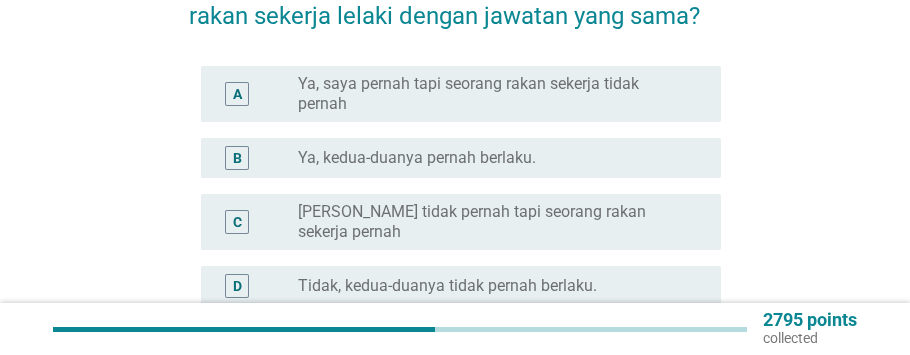 scroll, scrollTop: 300, scrollLeft: 0, axis: vertical 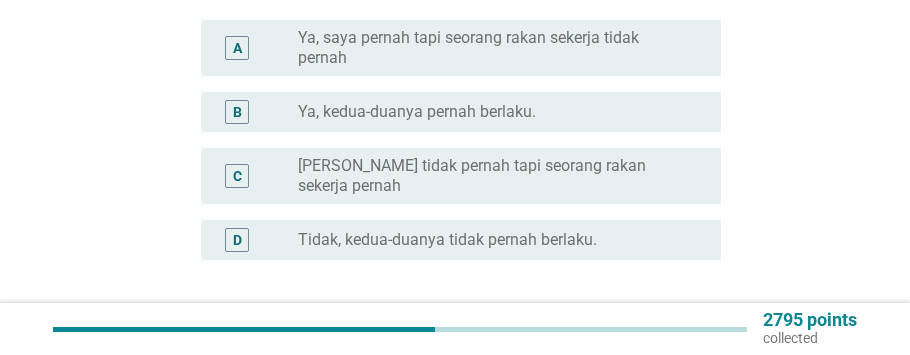 click on "D     radio_button_unchecked Tidak, kedua-duanya tidak pernah berlaku." at bounding box center (461, 240) 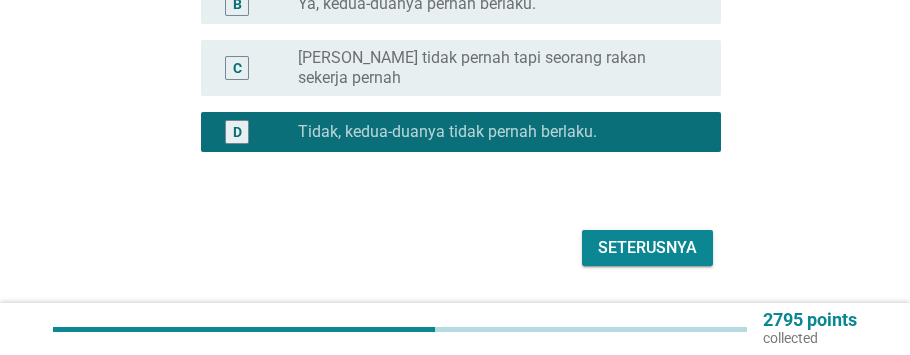 scroll, scrollTop: 417, scrollLeft: 0, axis: vertical 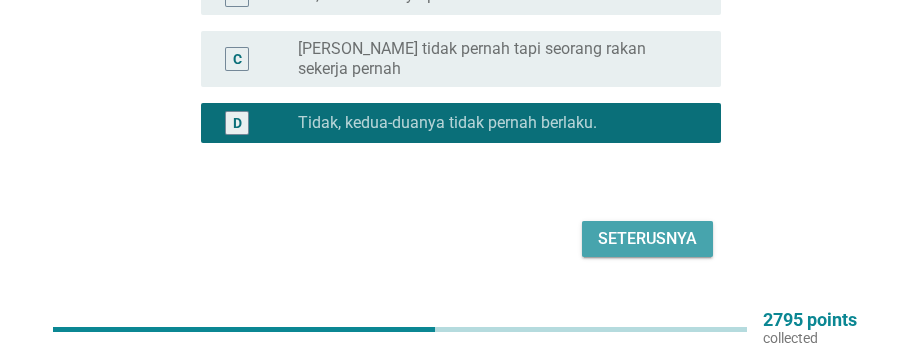 click on "Seterusnya" at bounding box center (647, 239) 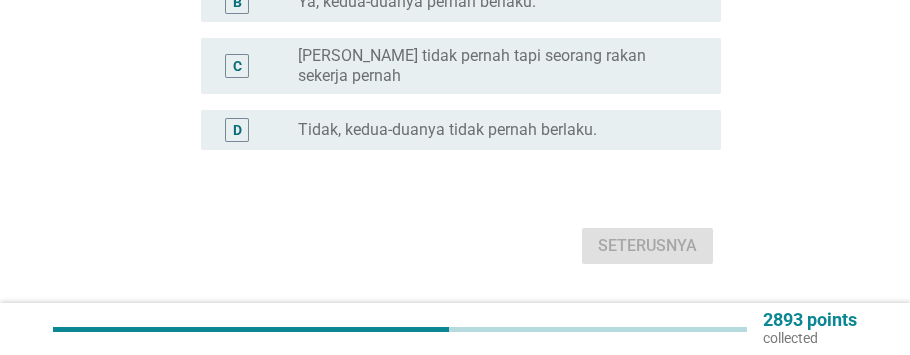 scroll, scrollTop: 453, scrollLeft: 0, axis: vertical 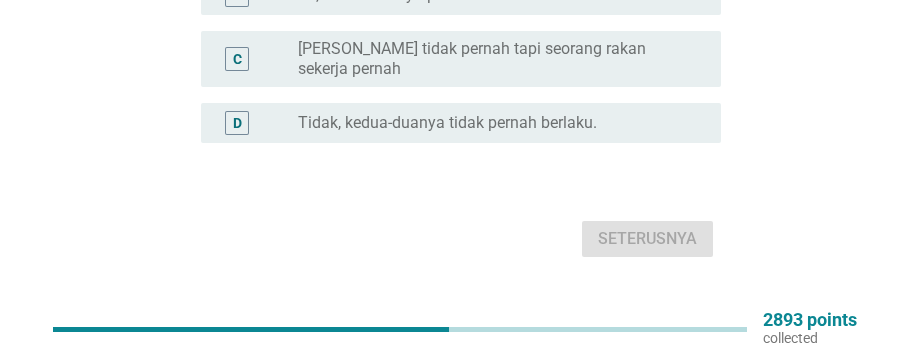 click on "Tidak, kedua-duanya tidak pernah berlaku." at bounding box center [447, 123] 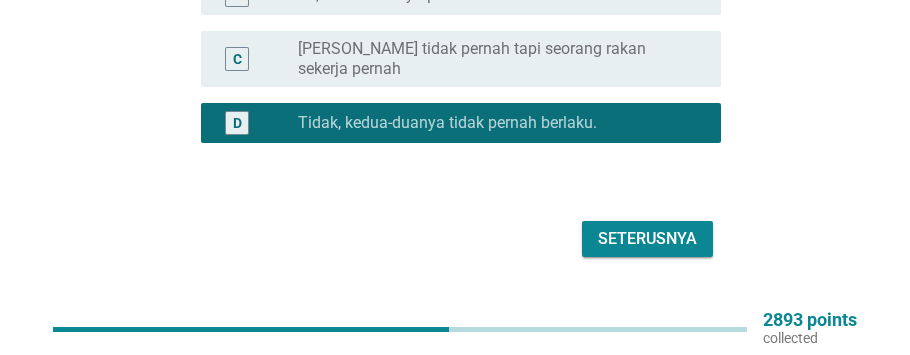 click on "Seterusnya" at bounding box center (647, 239) 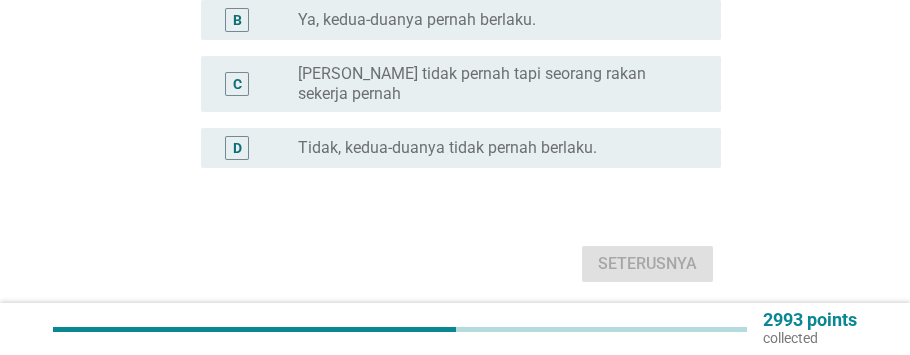 scroll, scrollTop: 400, scrollLeft: 0, axis: vertical 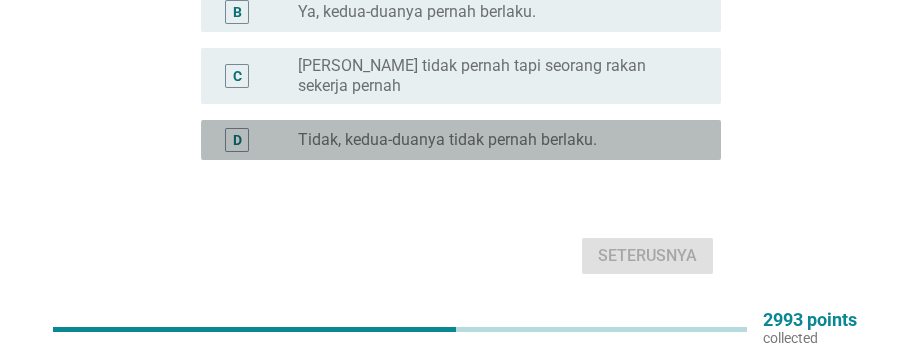click on "Tidak, kedua-duanya tidak pernah berlaku." at bounding box center (447, 140) 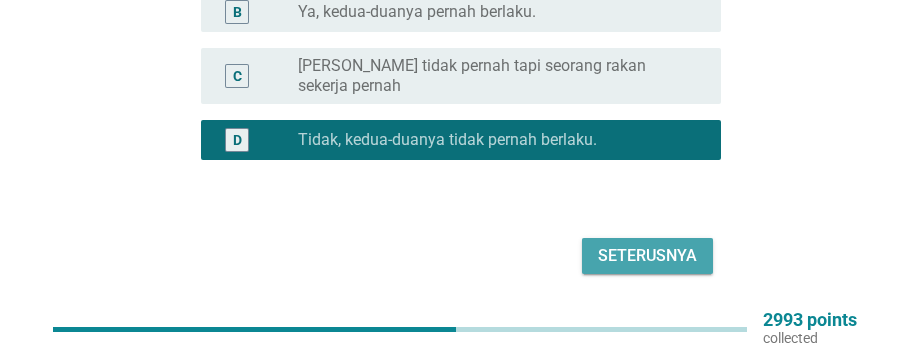 click on "Seterusnya" at bounding box center (647, 256) 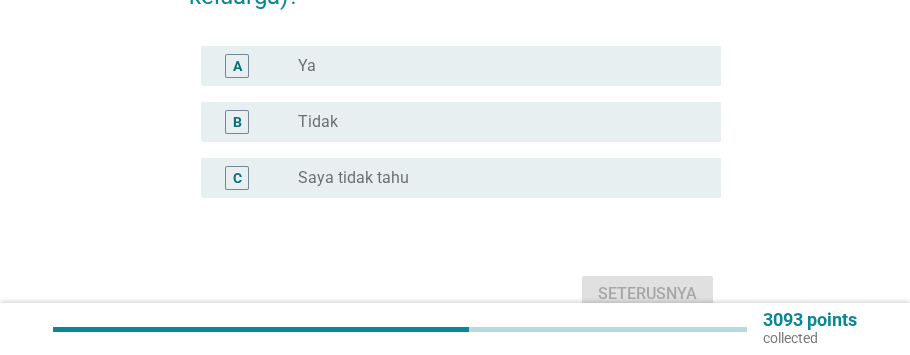 scroll, scrollTop: 381, scrollLeft: 0, axis: vertical 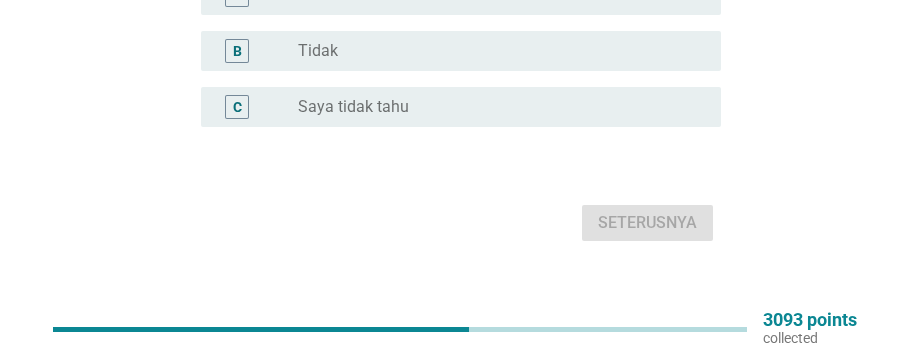 click on "Tidak" at bounding box center (318, 51) 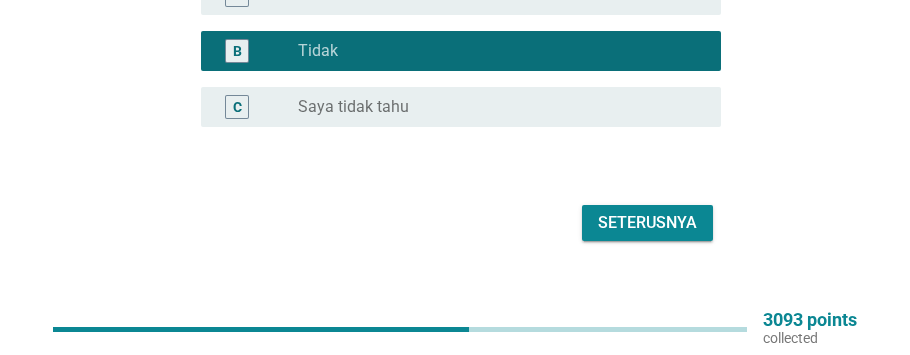 click on "Seterusnya" at bounding box center (647, 223) 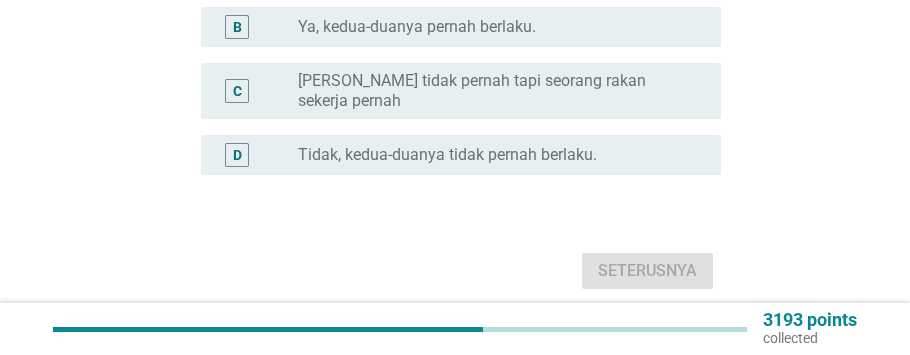 scroll, scrollTop: 489, scrollLeft: 0, axis: vertical 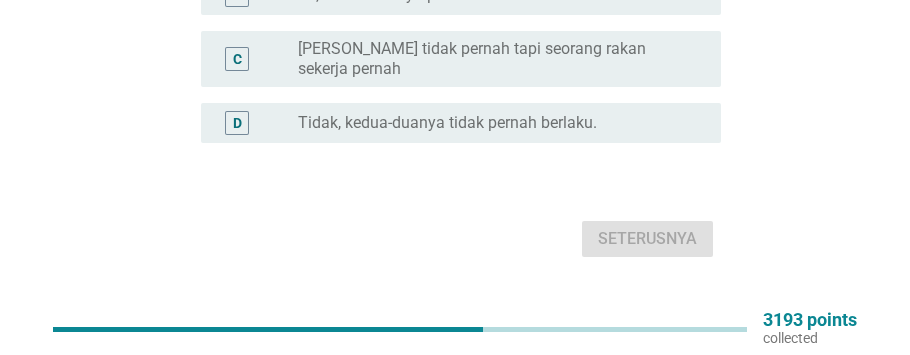 click on "Tidak, kedua-duanya tidak pernah berlaku." at bounding box center (447, 123) 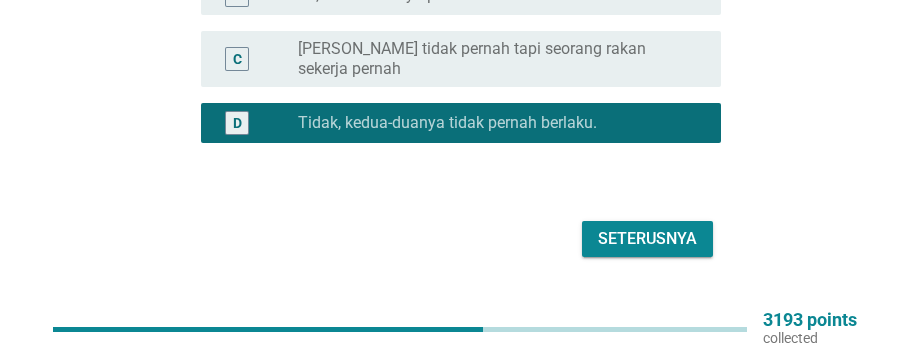 click on "Seterusnya" at bounding box center [647, 239] 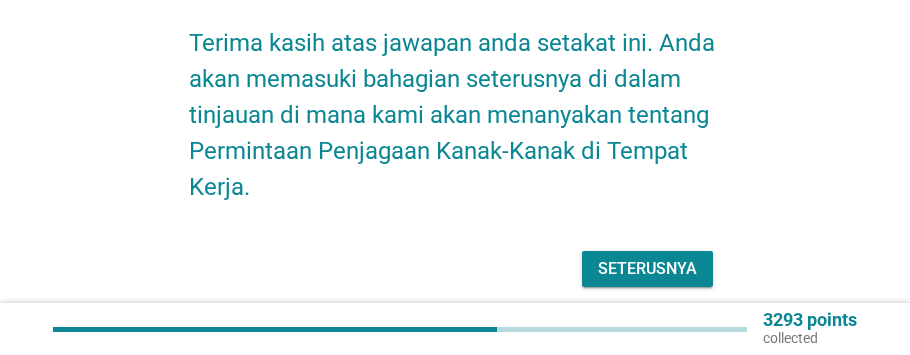 scroll, scrollTop: 200, scrollLeft: 0, axis: vertical 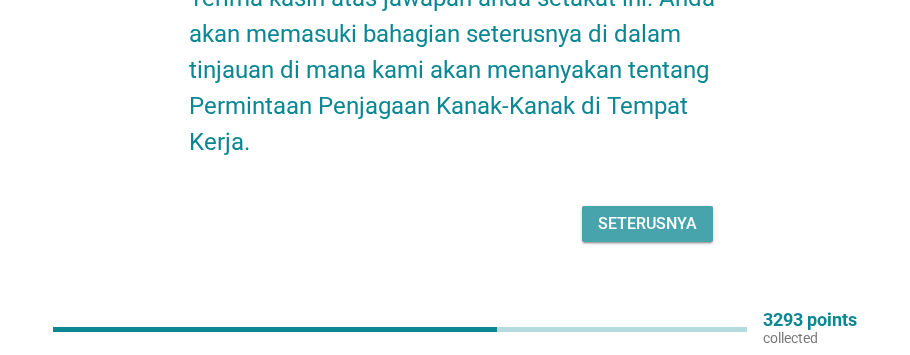 click on "Seterusnya" at bounding box center [647, 224] 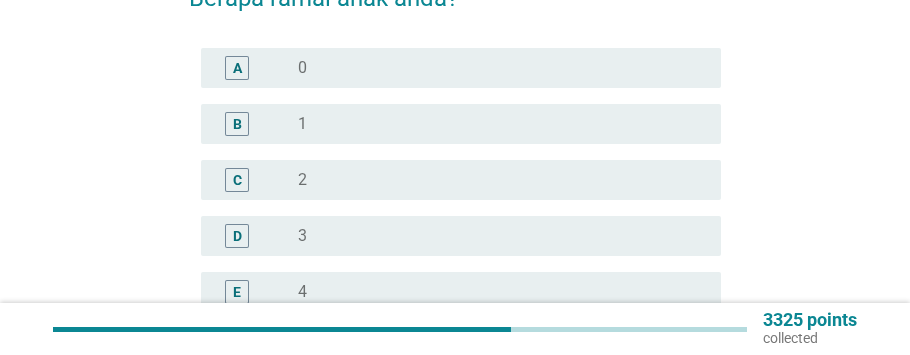 scroll, scrollTop: 0, scrollLeft: 0, axis: both 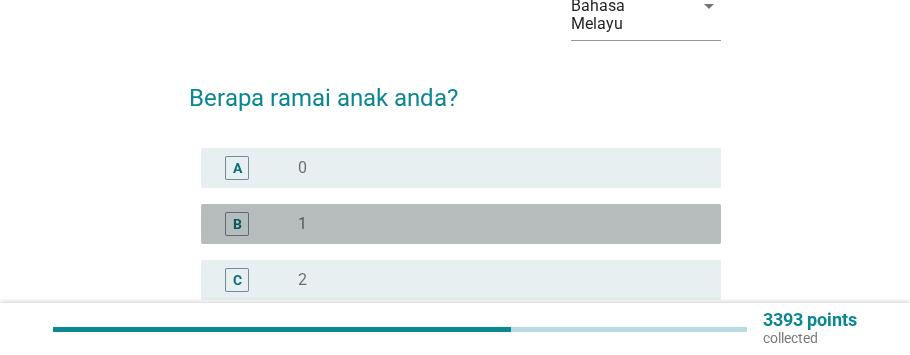 click on "radio_button_unchecked 1" at bounding box center (493, 224) 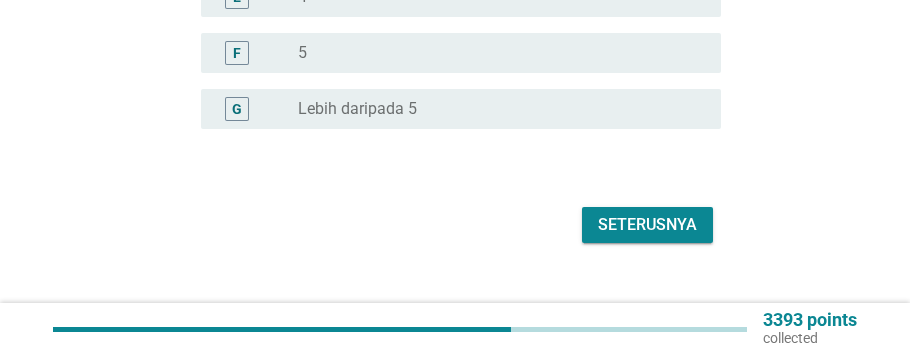 scroll, scrollTop: 497, scrollLeft: 0, axis: vertical 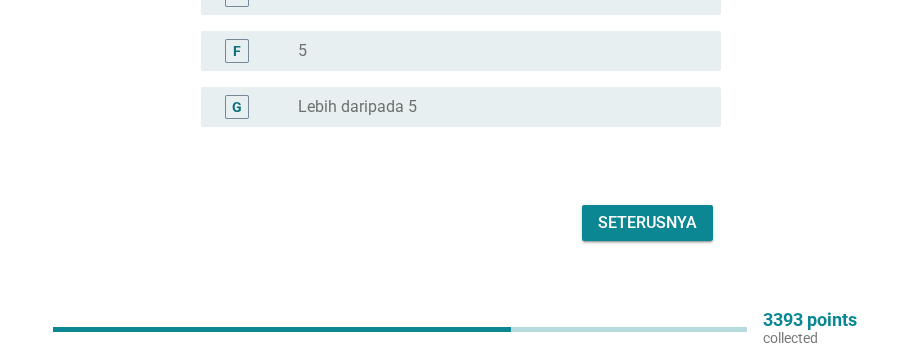 click on "Seterusnya" at bounding box center (647, 223) 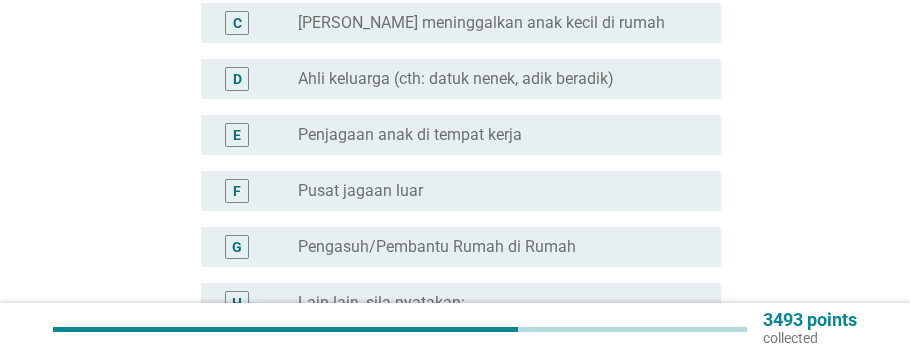 scroll, scrollTop: 500, scrollLeft: 0, axis: vertical 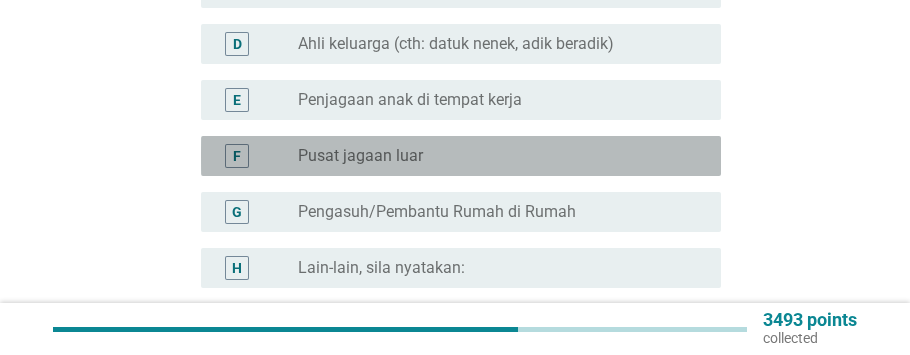click on "radio_button_unchecked Pusat jagaan luar" at bounding box center [501, 156] 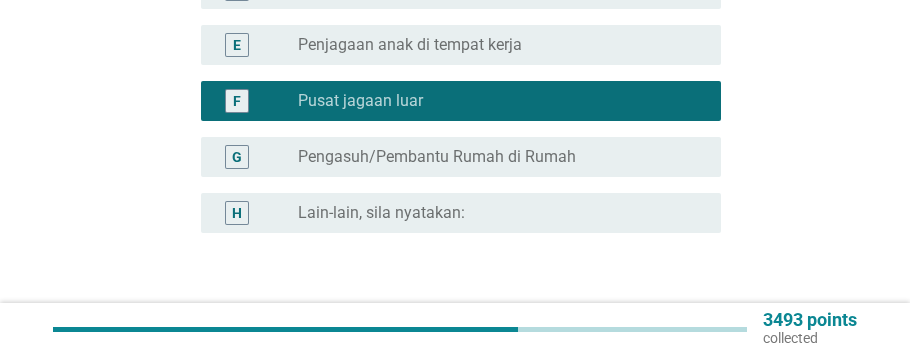 scroll, scrollTop: 600, scrollLeft: 0, axis: vertical 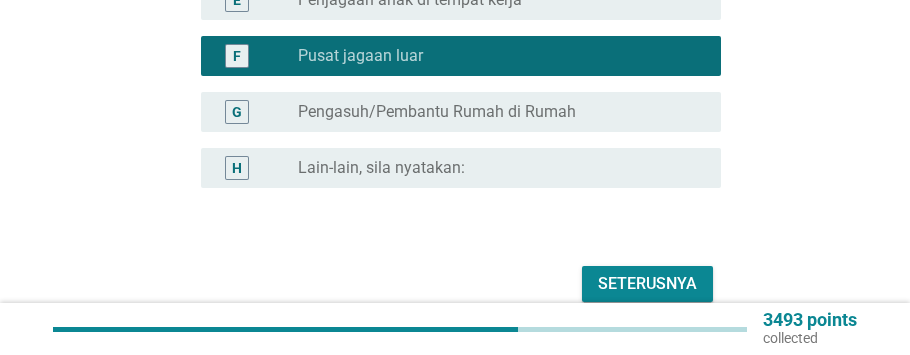 click on "Seterusnya" at bounding box center (647, 284) 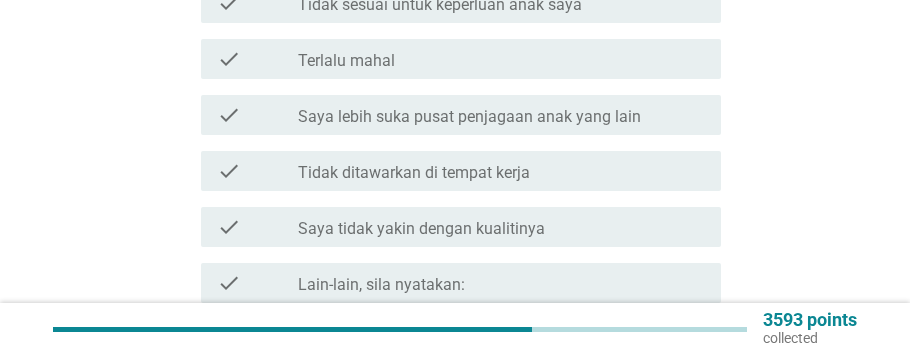 scroll, scrollTop: 500, scrollLeft: 0, axis: vertical 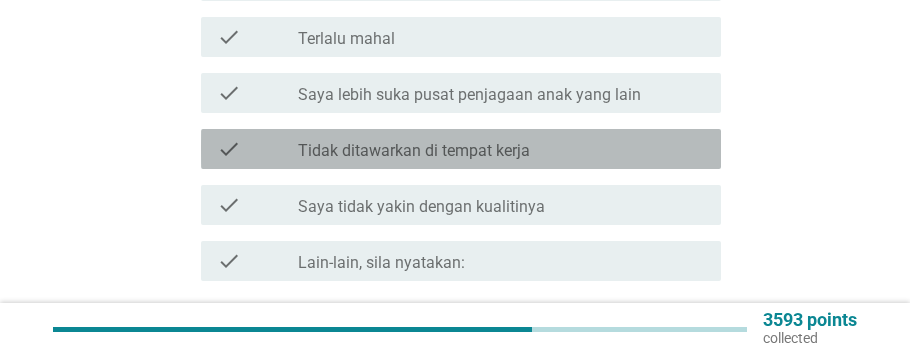 click on "check_box_outline_blank Tidak ditawarkan di tempat kerja" at bounding box center (501, 149) 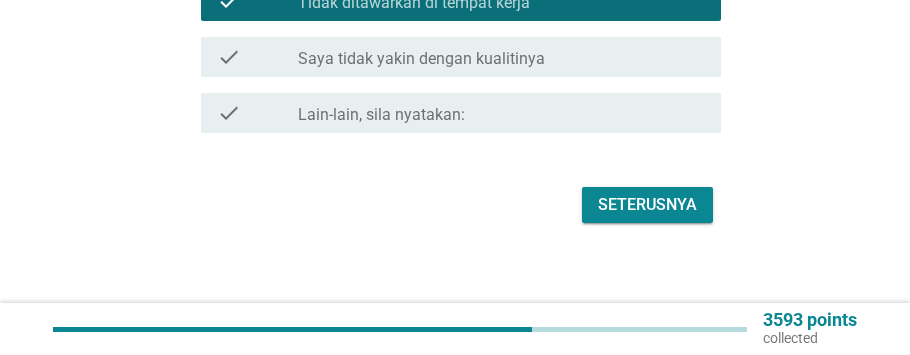scroll, scrollTop: 666, scrollLeft: 0, axis: vertical 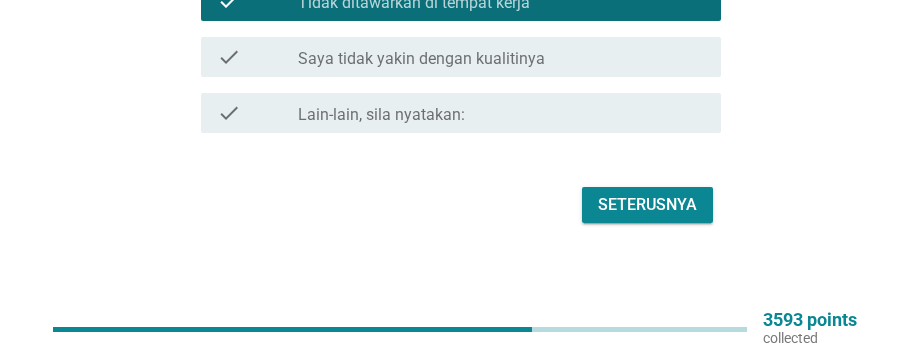 click on "Seterusnya" at bounding box center (647, 205) 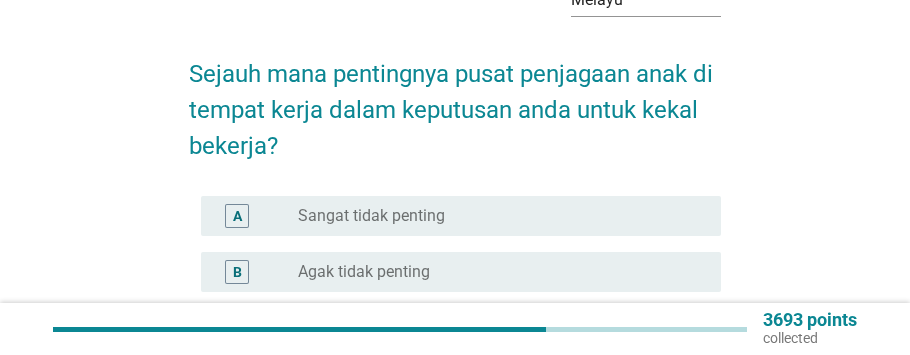 scroll, scrollTop: 200, scrollLeft: 0, axis: vertical 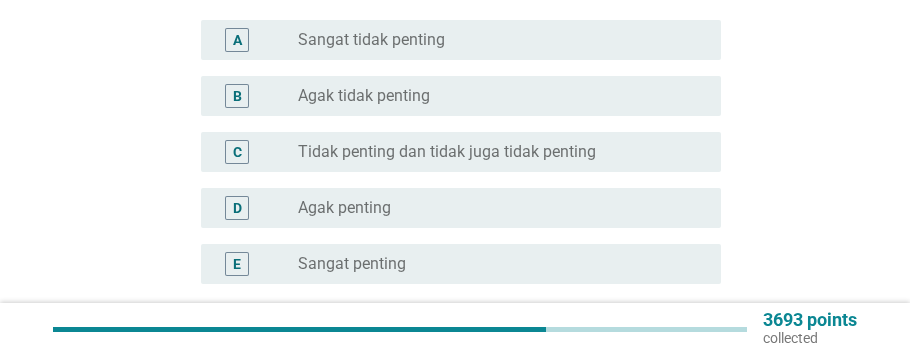 click on "Sangat penting" at bounding box center [352, 264] 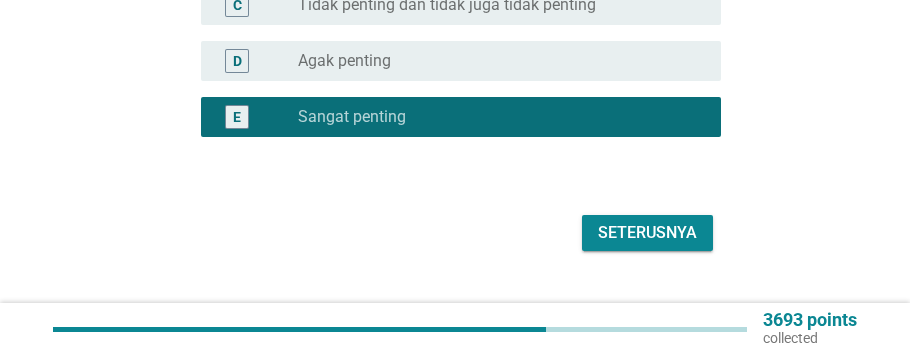 scroll, scrollTop: 457, scrollLeft: 0, axis: vertical 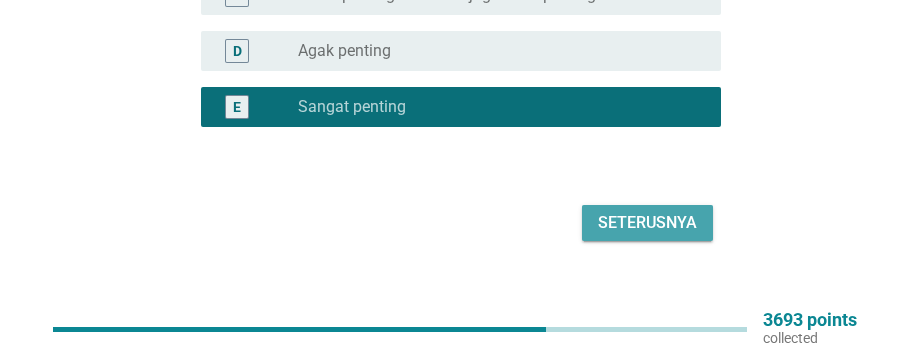 click on "Seterusnya" at bounding box center [647, 223] 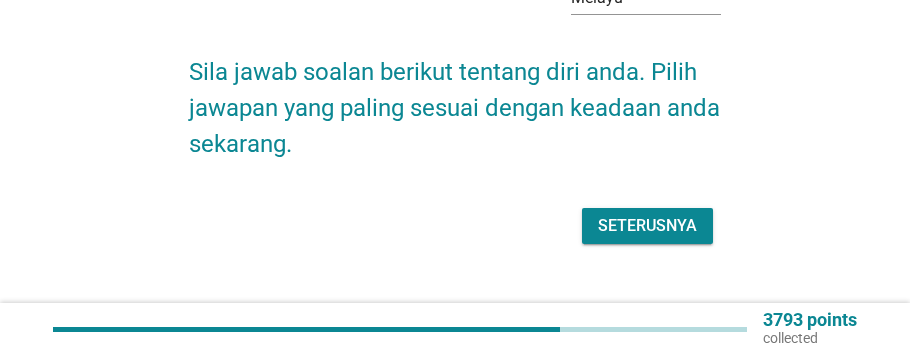 scroll, scrollTop: 129, scrollLeft: 0, axis: vertical 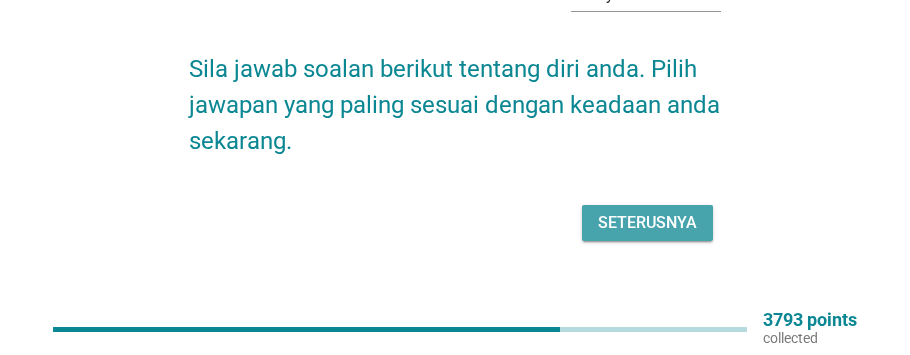 click on "Seterusnya" at bounding box center [647, 223] 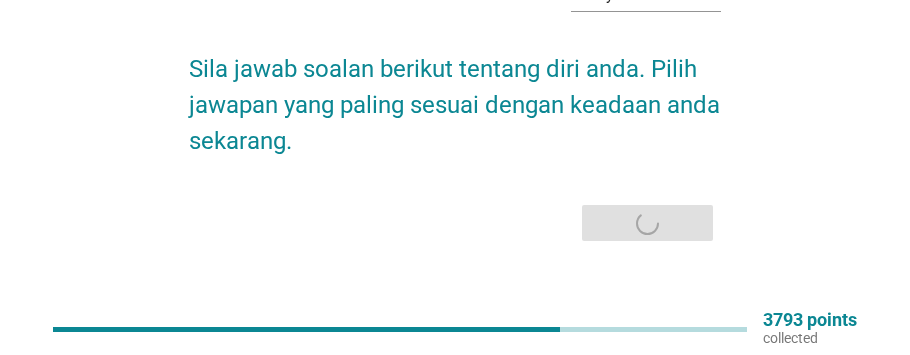 scroll, scrollTop: 0, scrollLeft: 0, axis: both 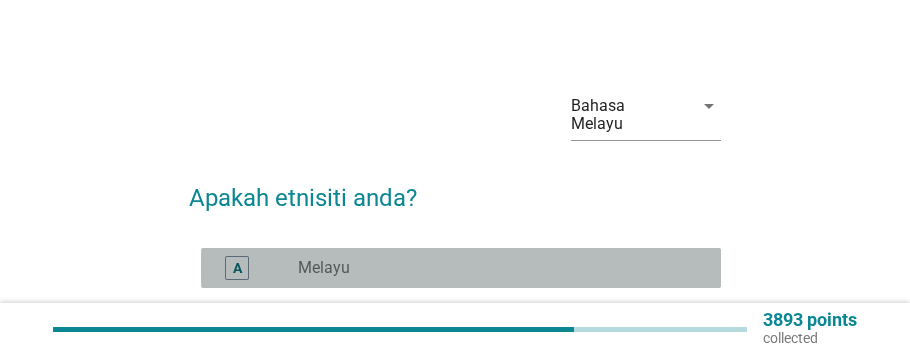 click on "Melayu" at bounding box center [324, 268] 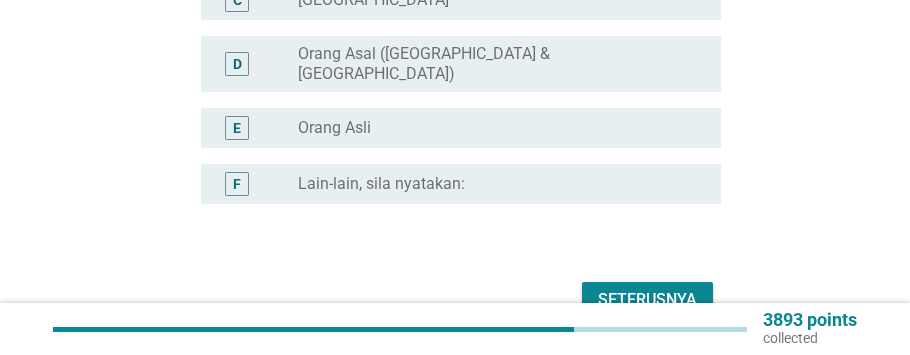 scroll, scrollTop: 341, scrollLeft: 0, axis: vertical 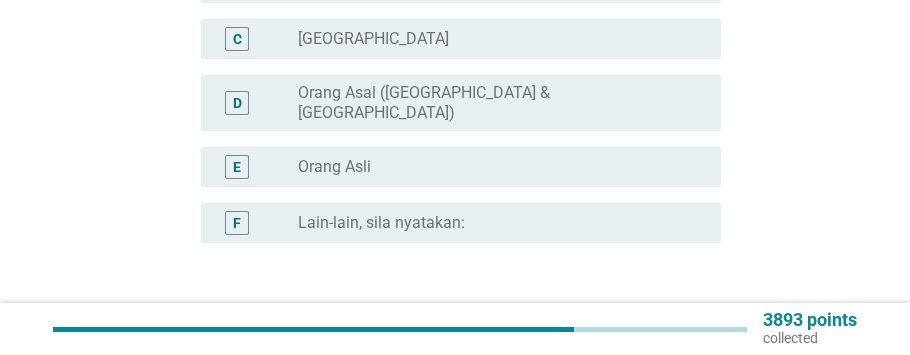 drag, startPoint x: 613, startPoint y: 292, endPoint x: 557, endPoint y: 272, distance: 59.464275 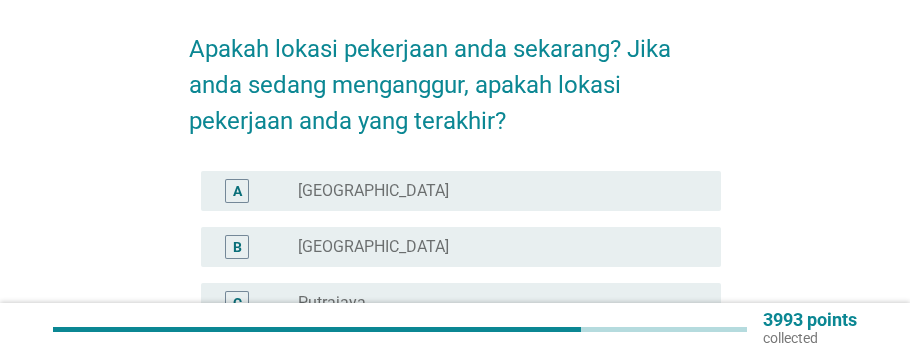 scroll, scrollTop: 200, scrollLeft: 0, axis: vertical 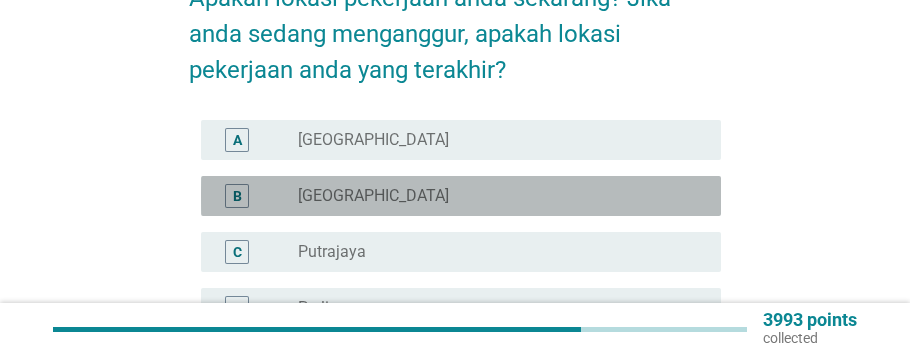 click on "[GEOGRAPHIC_DATA]" at bounding box center (373, 196) 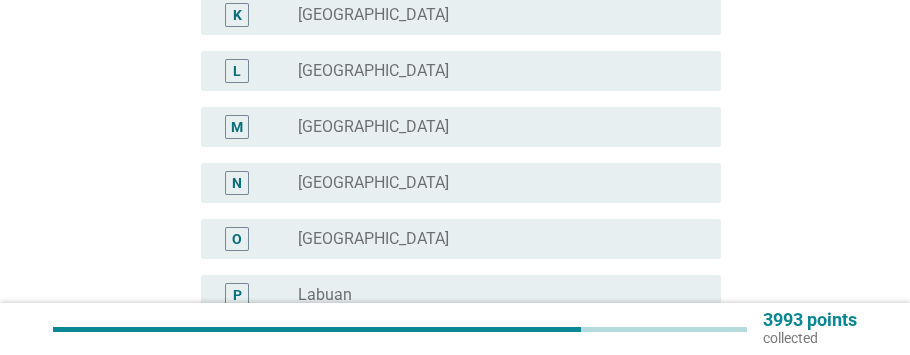 scroll, scrollTop: 1073, scrollLeft: 0, axis: vertical 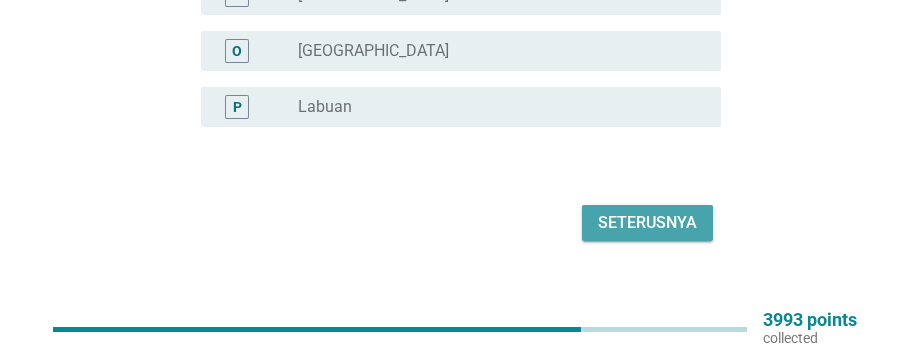 click on "Seterusnya" at bounding box center (647, 223) 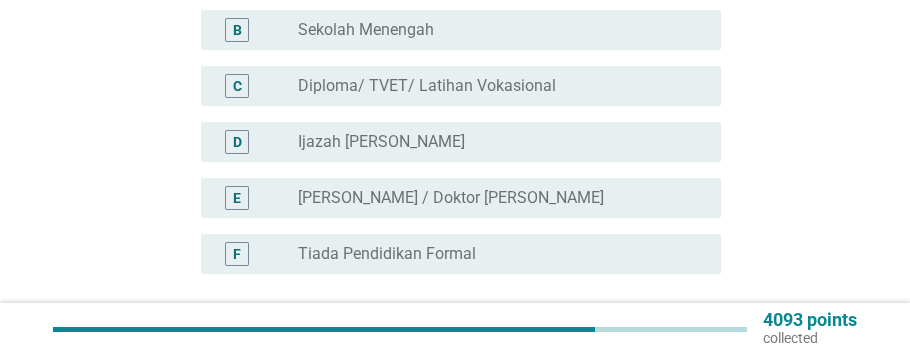 scroll, scrollTop: 300, scrollLeft: 0, axis: vertical 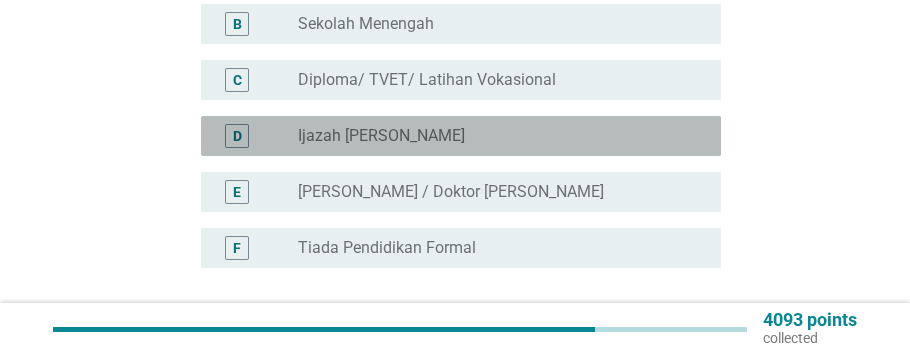 click on "Ijazah [PERSON_NAME]" at bounding box center [381, 136] 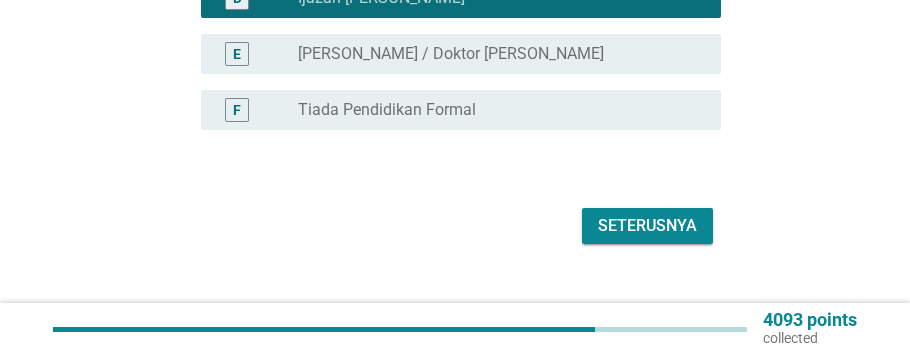 scroll, scrollTop: 441, scrollLeft: 0, axis: vertical 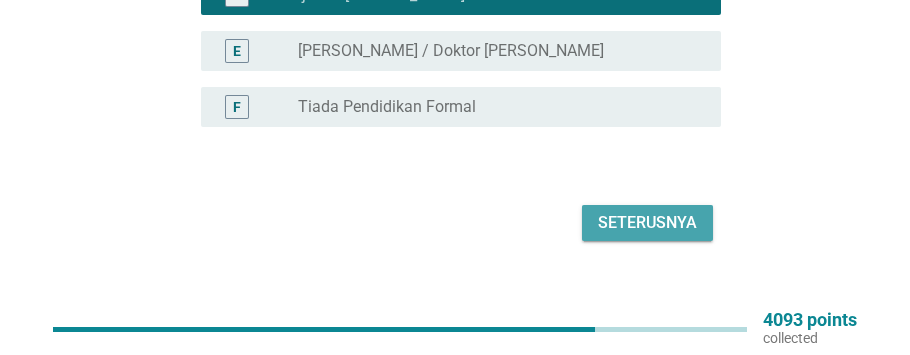 click on "Seterusnya" at bounding box center [647, 223] 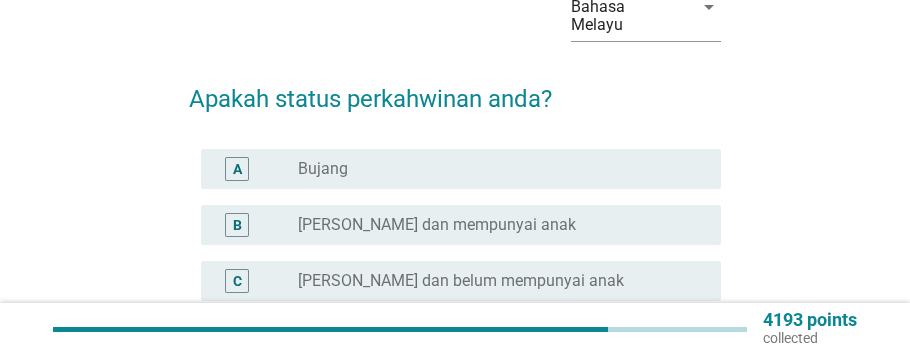 scroll, scrollTop: 100, scrollLeft: 0, axis: vertical 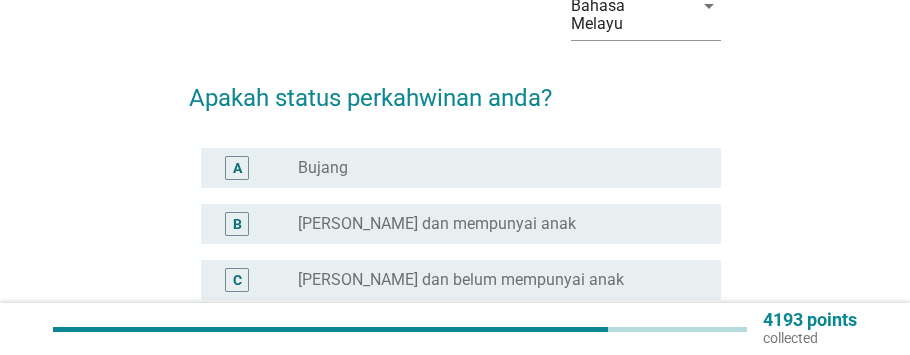 drag, startPoint x: 336, startPoint y: 208, endPoint x: 378, endPoint y: 220, distance: 43.68066 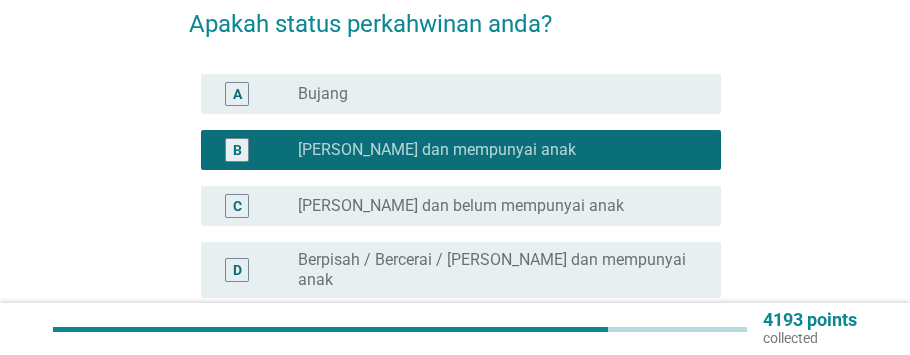 scroll, scrollTop: 300, scrollLeft: 0, axis: vertical 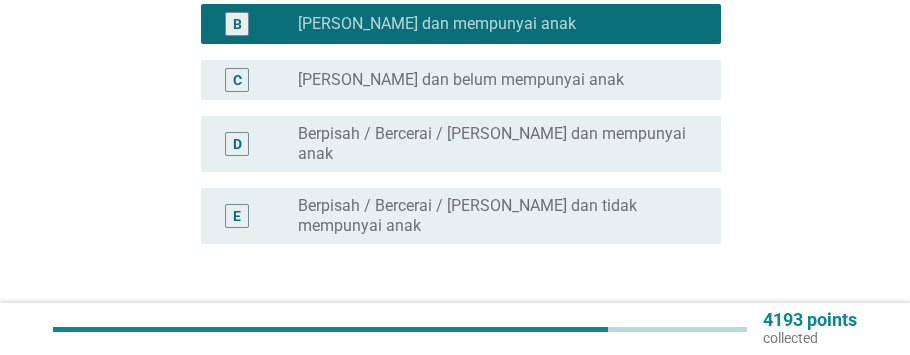 click on "Seterusnya" at bounding box center (647, 340) 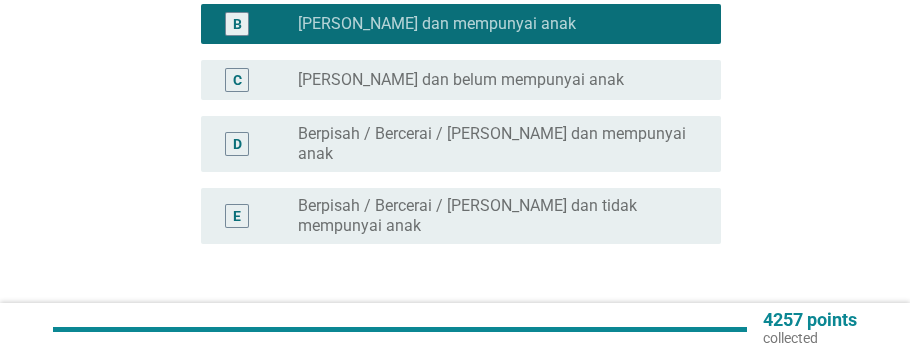 scroll, scrollTop: 0, scrollLeft: 0, axis: both 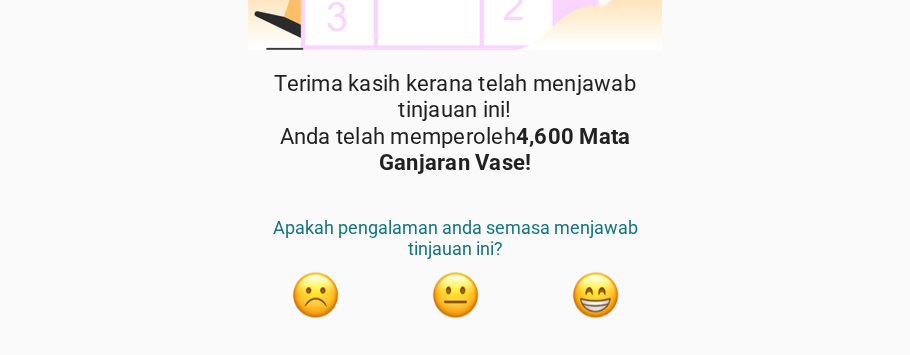 click at bounding box center (595, 295) 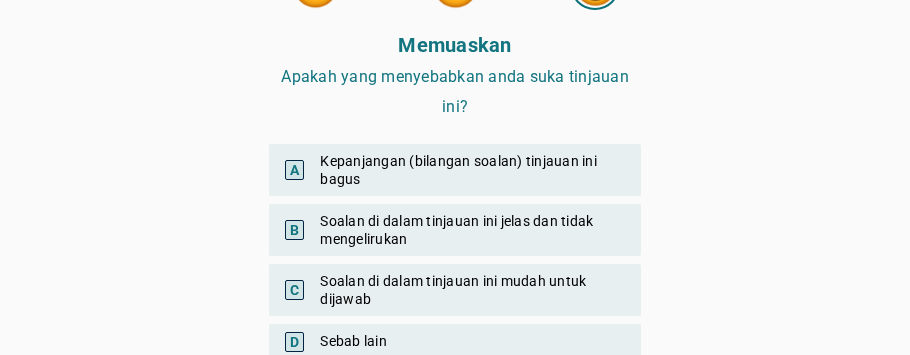 click on "A
Kepanjangan (bilangan soalan) tinjauan ini bagus" at bounding box center [455, 170] 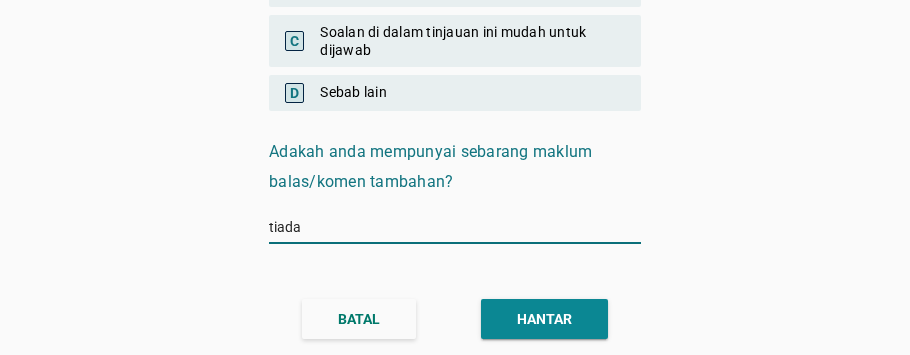 type on "tiada" 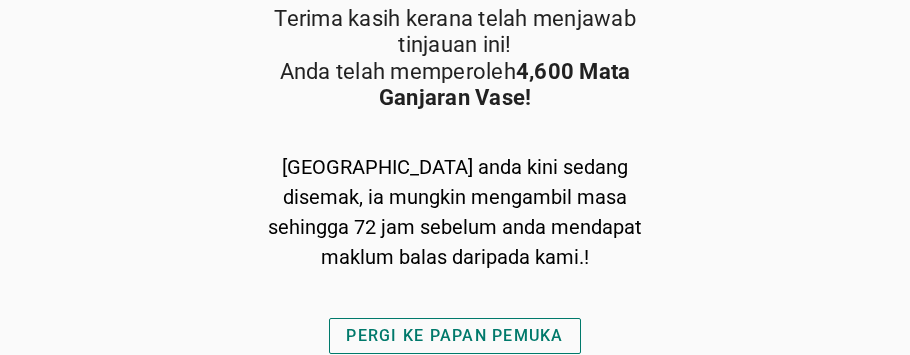 scroll, scrollTop: 370, scrollLeft: 0, axis: vertical 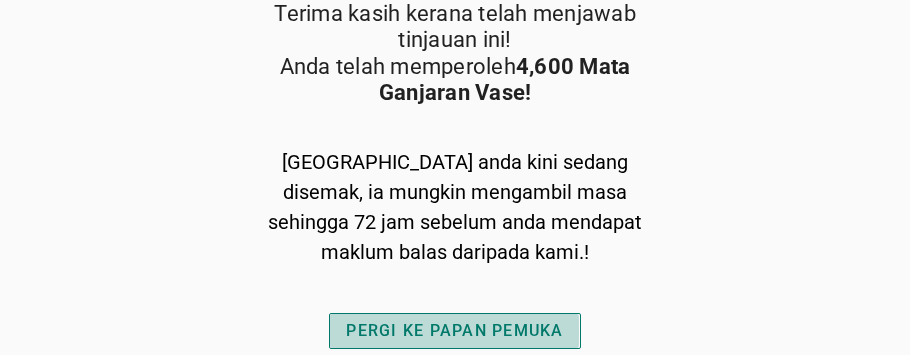 click on "PERGI KE PAPAN PEMUKA" at bounding box center (454, 331) 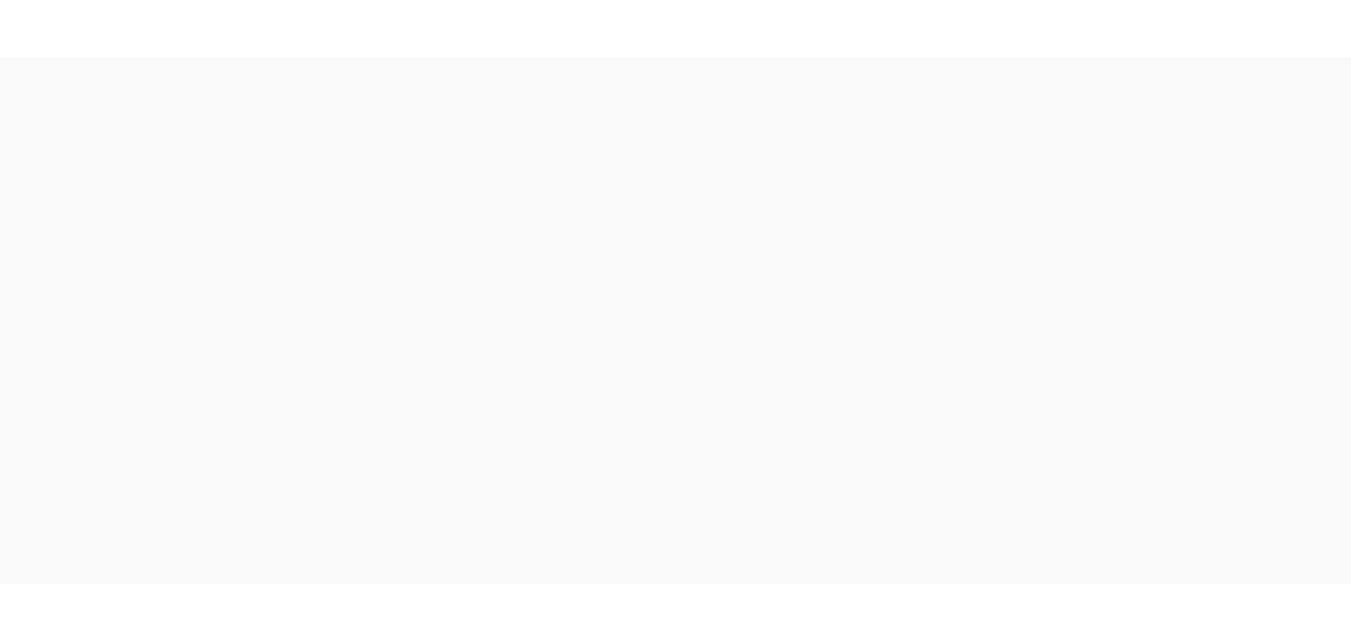 scroll, scrollTop: 0, scrollLeft: 0, axis: both 